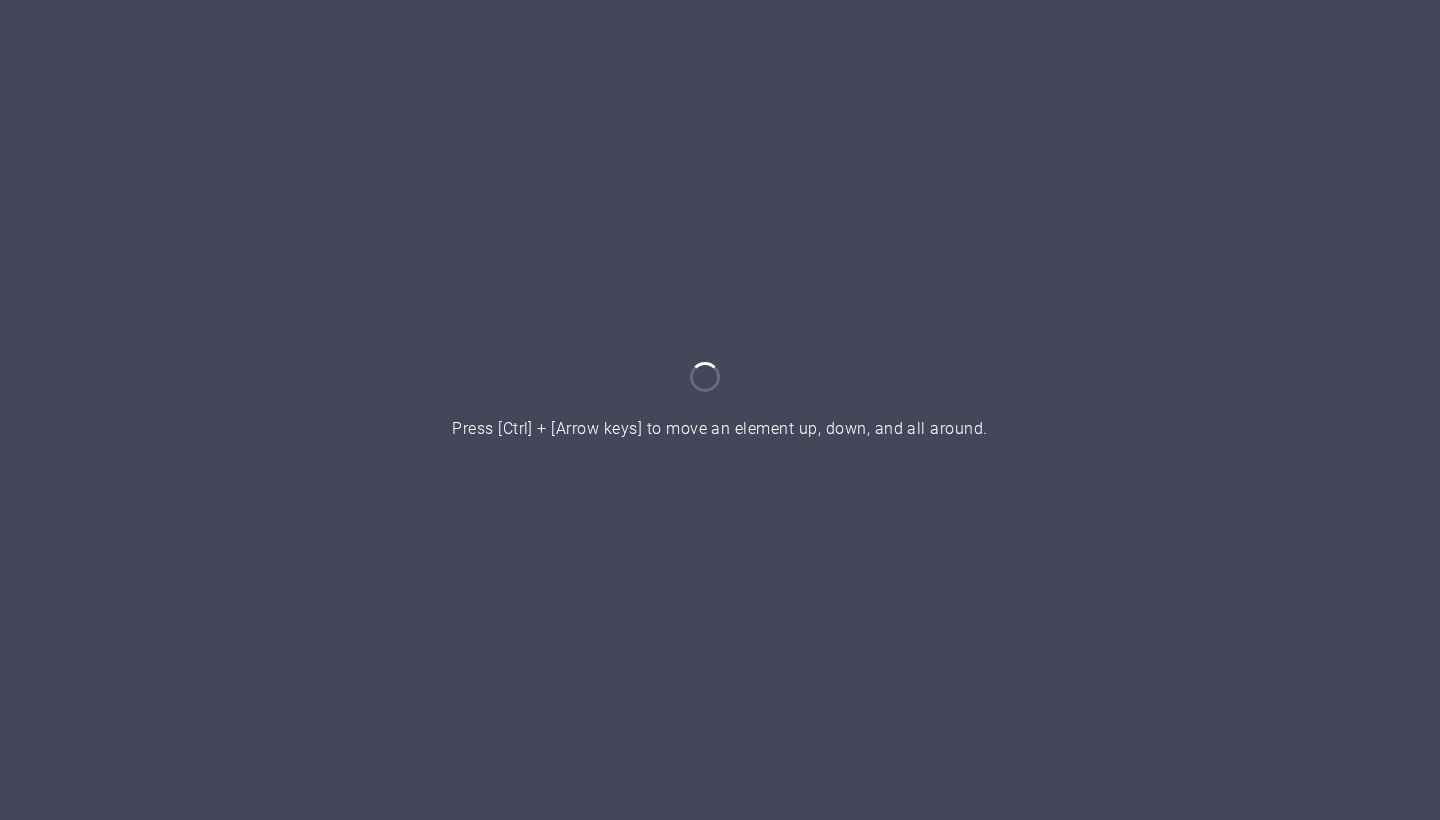 scroll, scrollTop: 0, scrollLeft: 0, axis: both 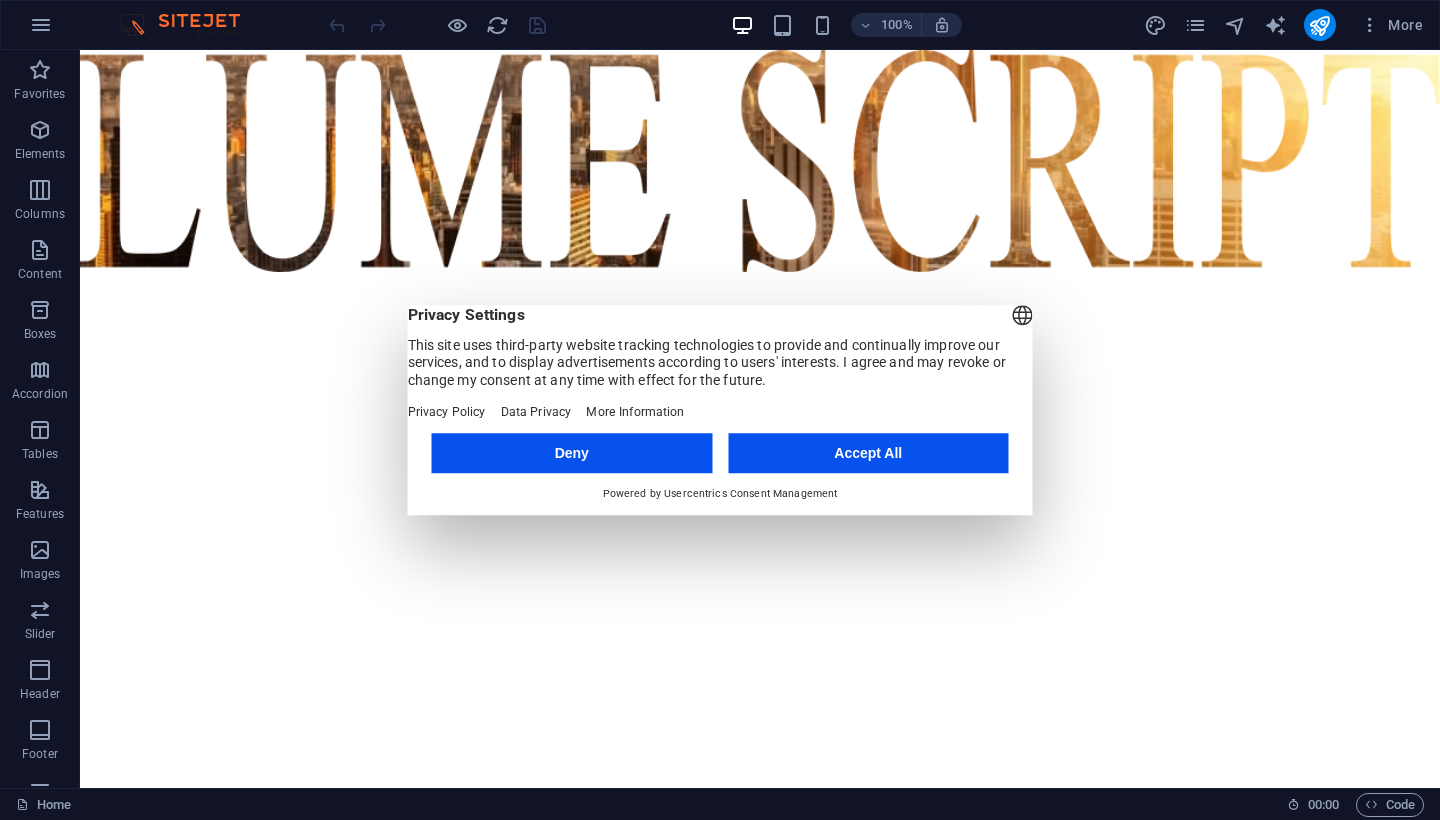 click on "Deny" at bounding box center (572, 453) 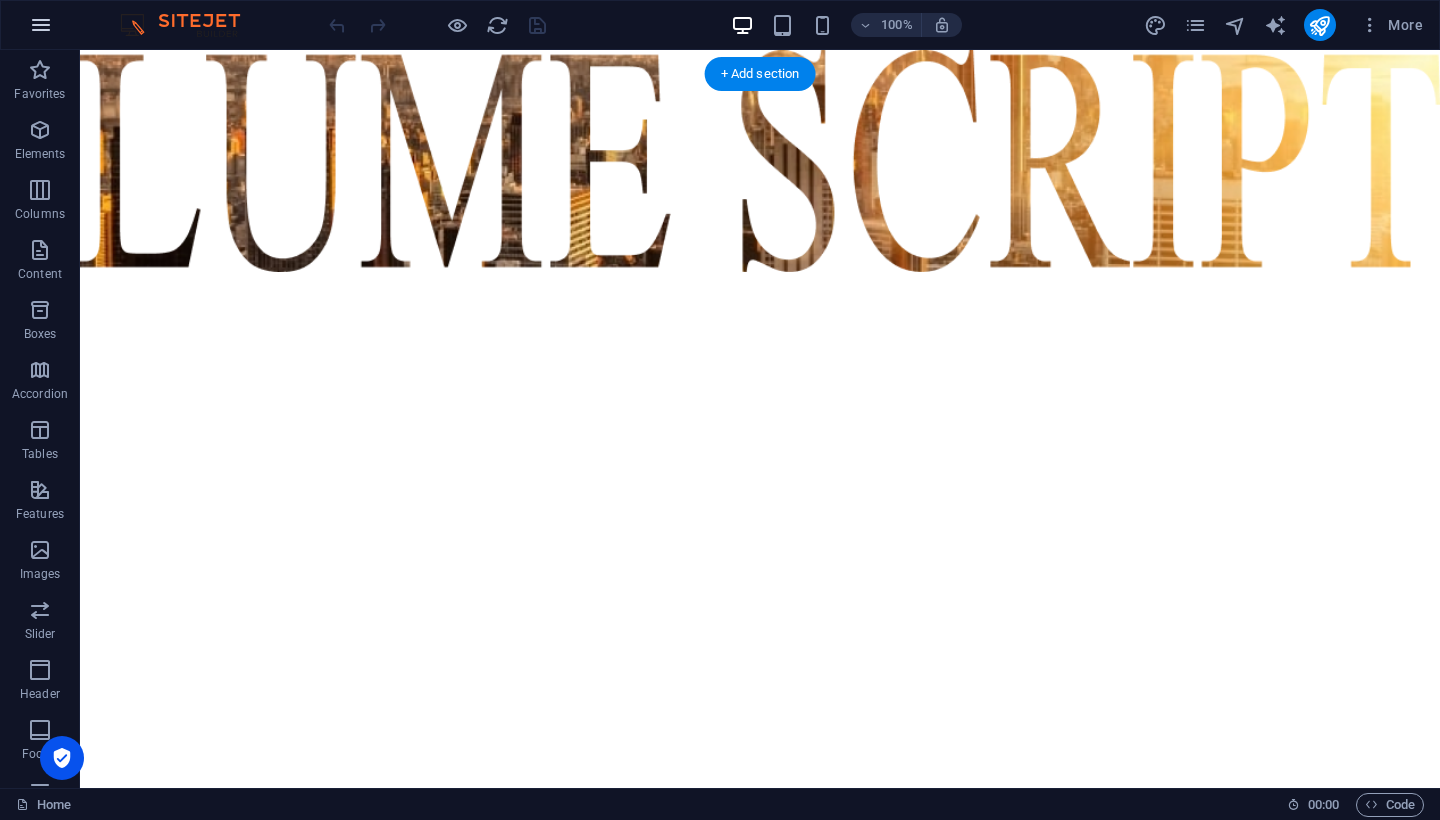 click at bounding box center [41, 25] 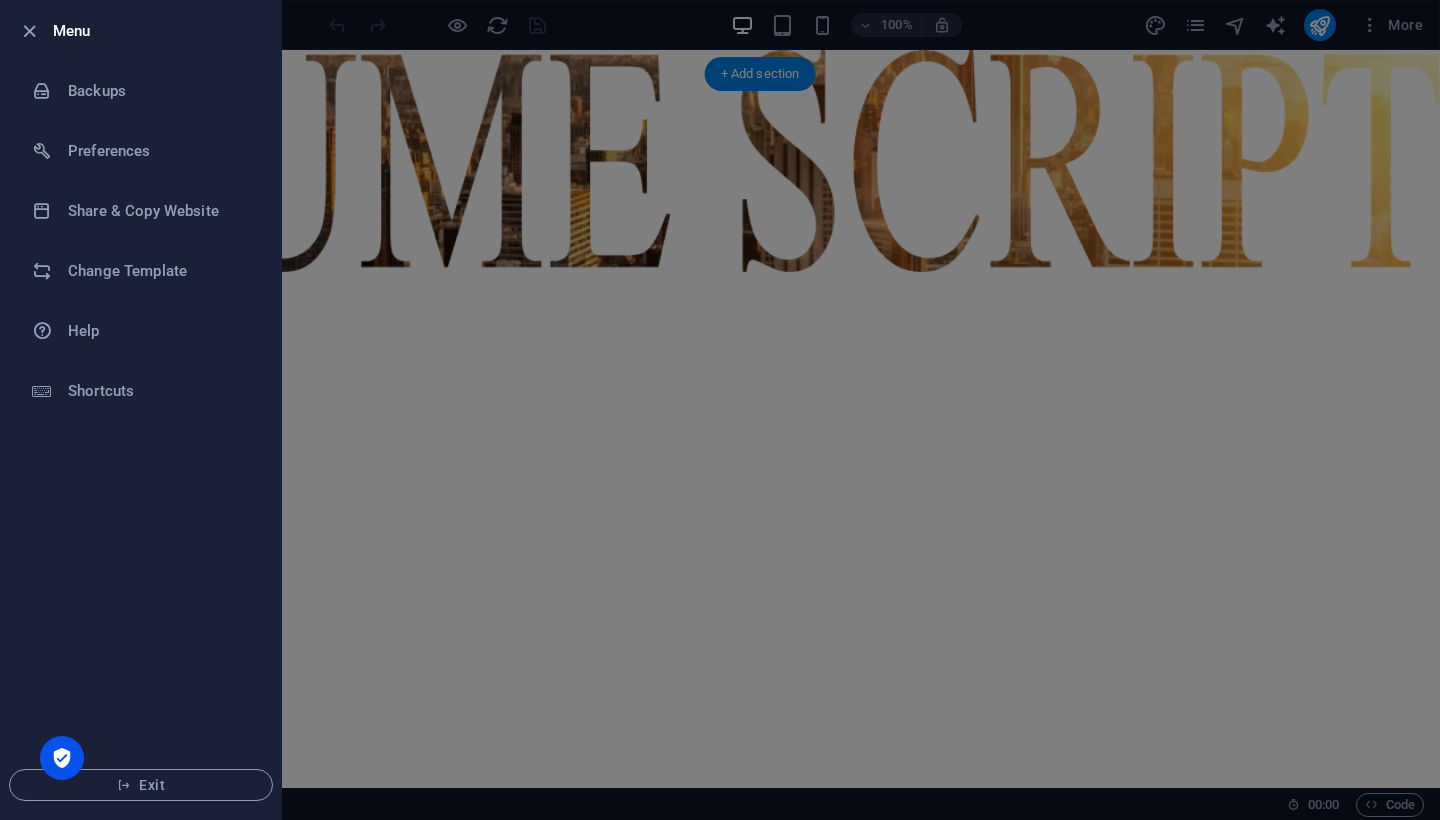 click at bounding box center [720, 410] 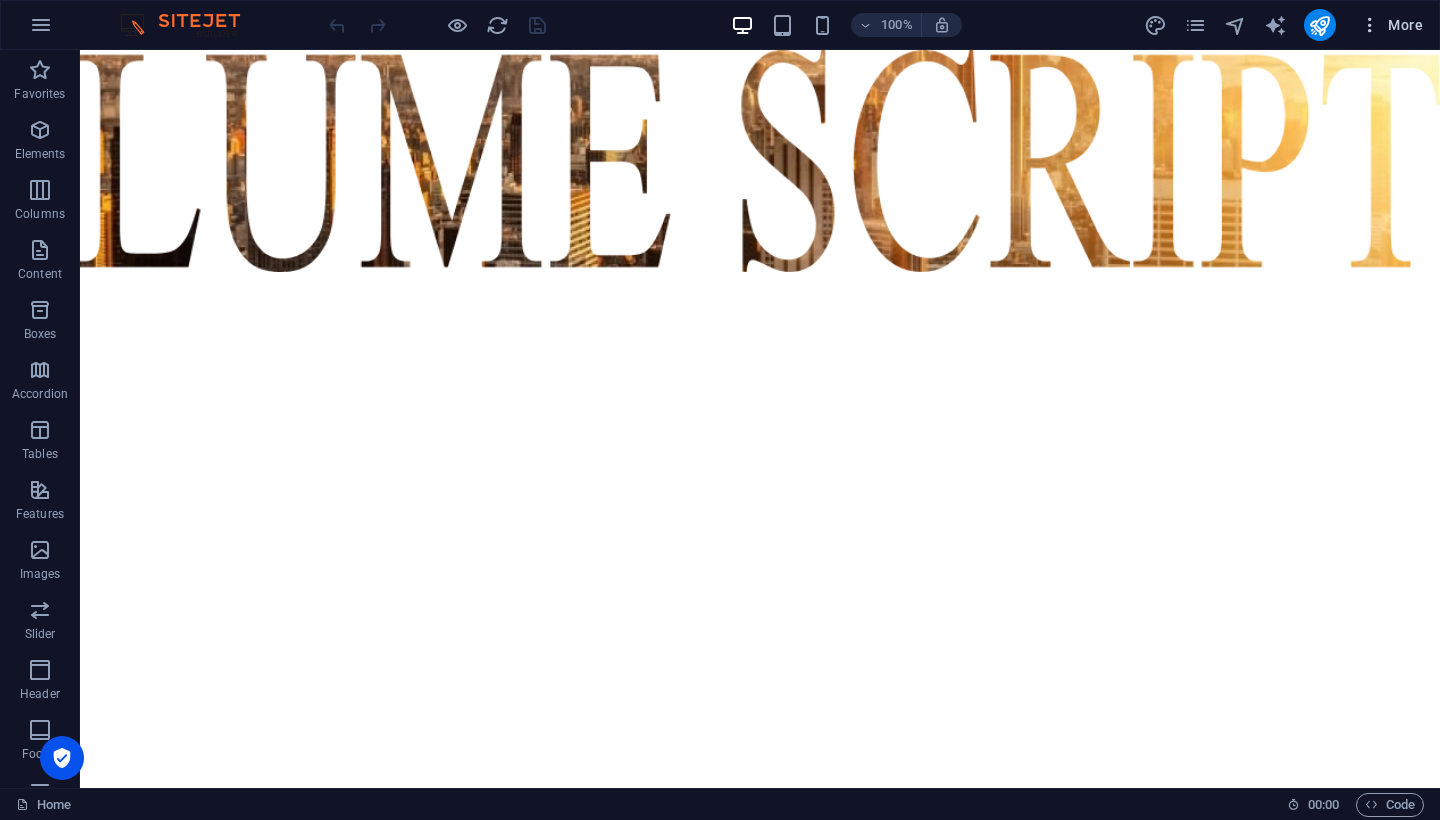 click at bounding box center (1370, 25) 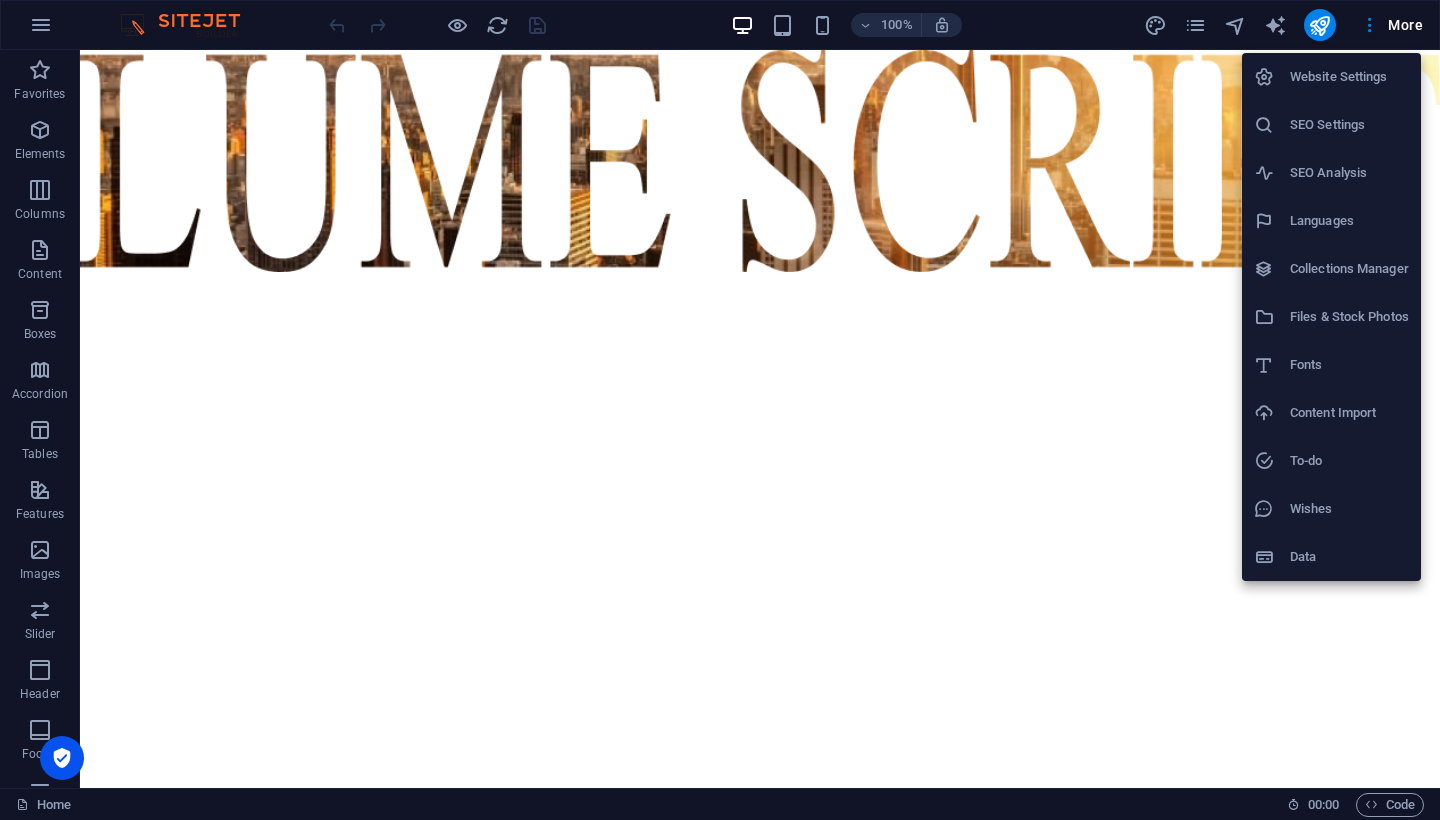 click on "Website Settings" at bounding box center (1349, 77) 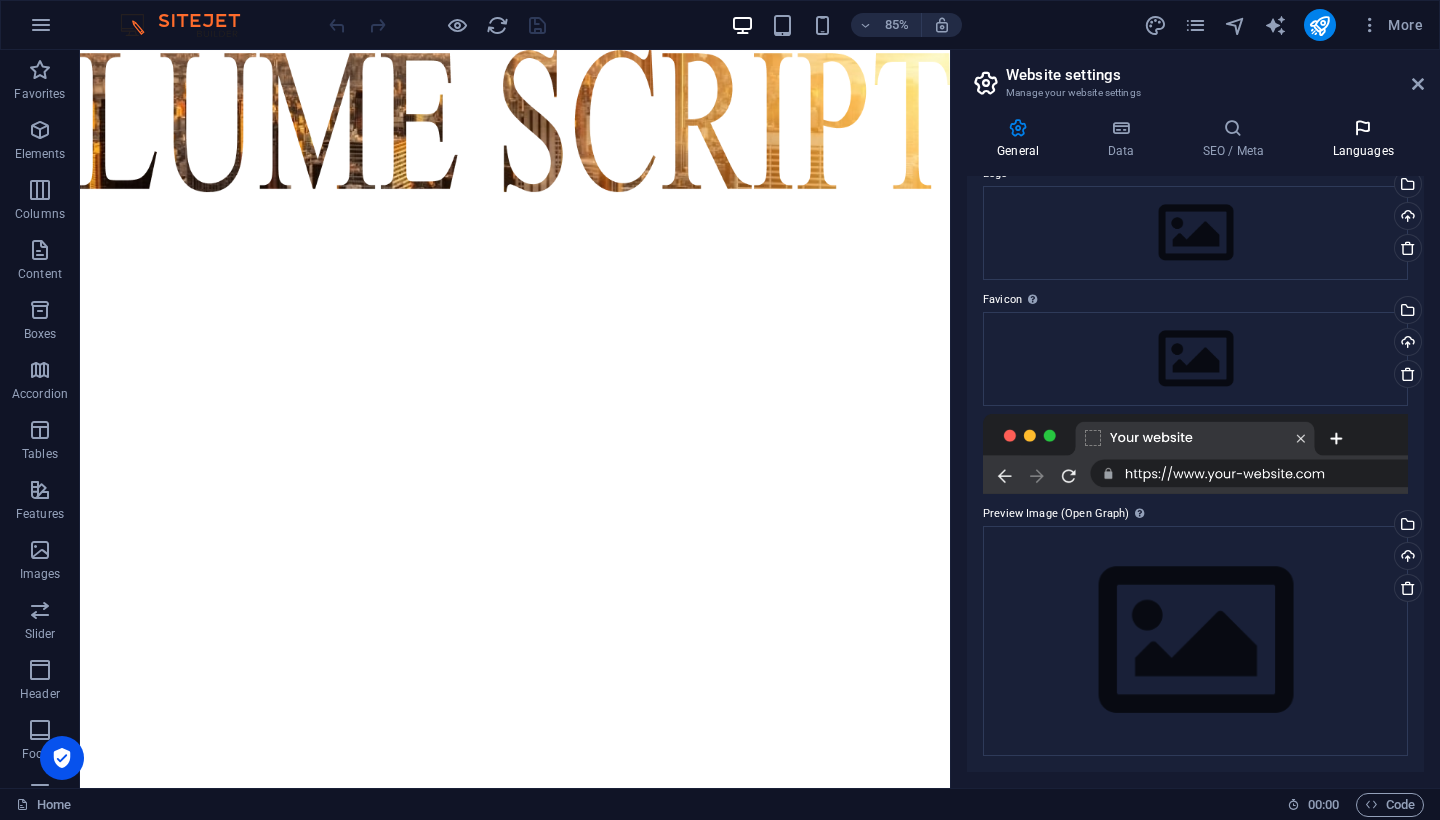 scroll, scrollTop: 85, scrollLeft: 0, axis: vertical 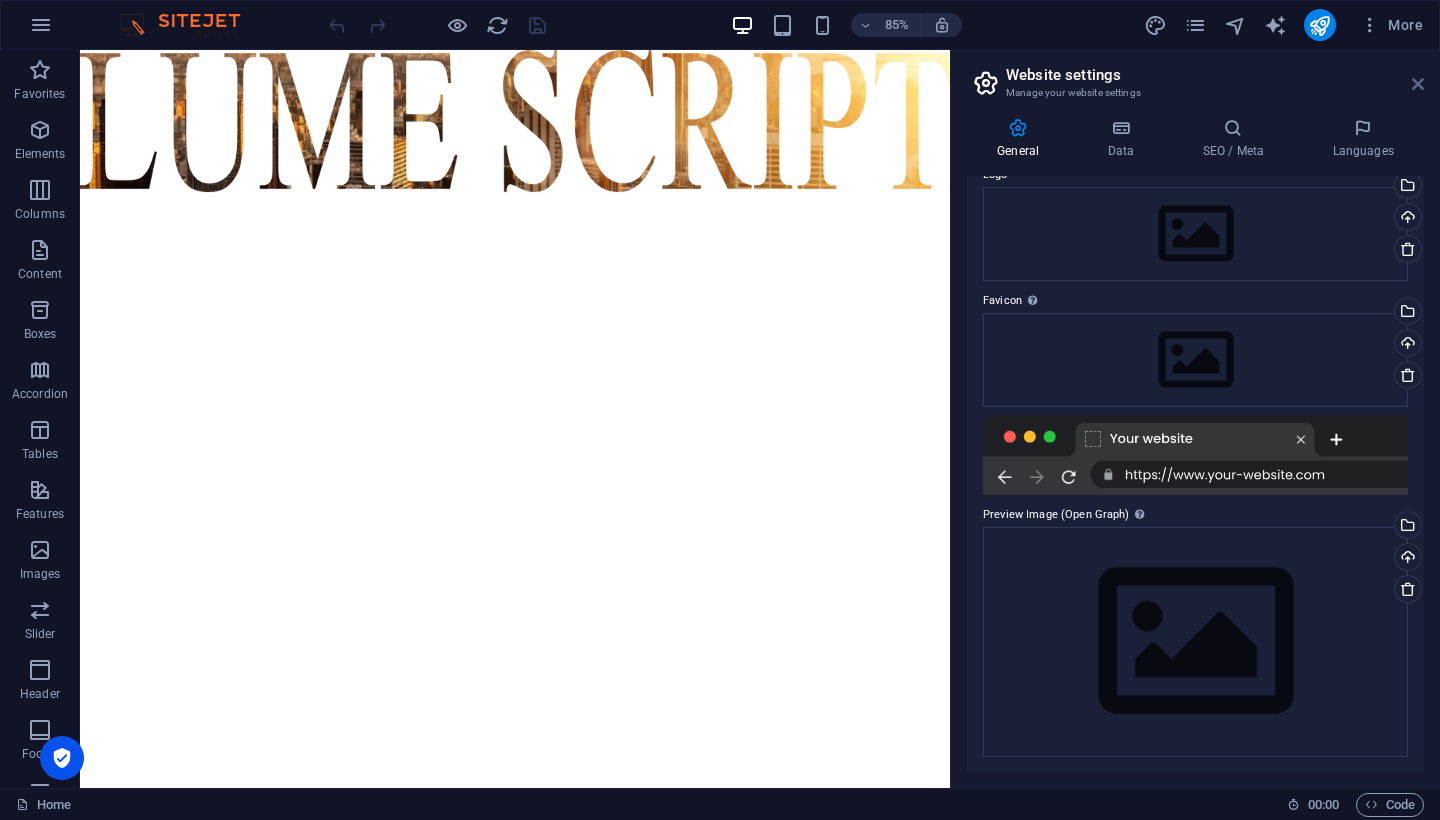 click at bounding box center (1418, 84) 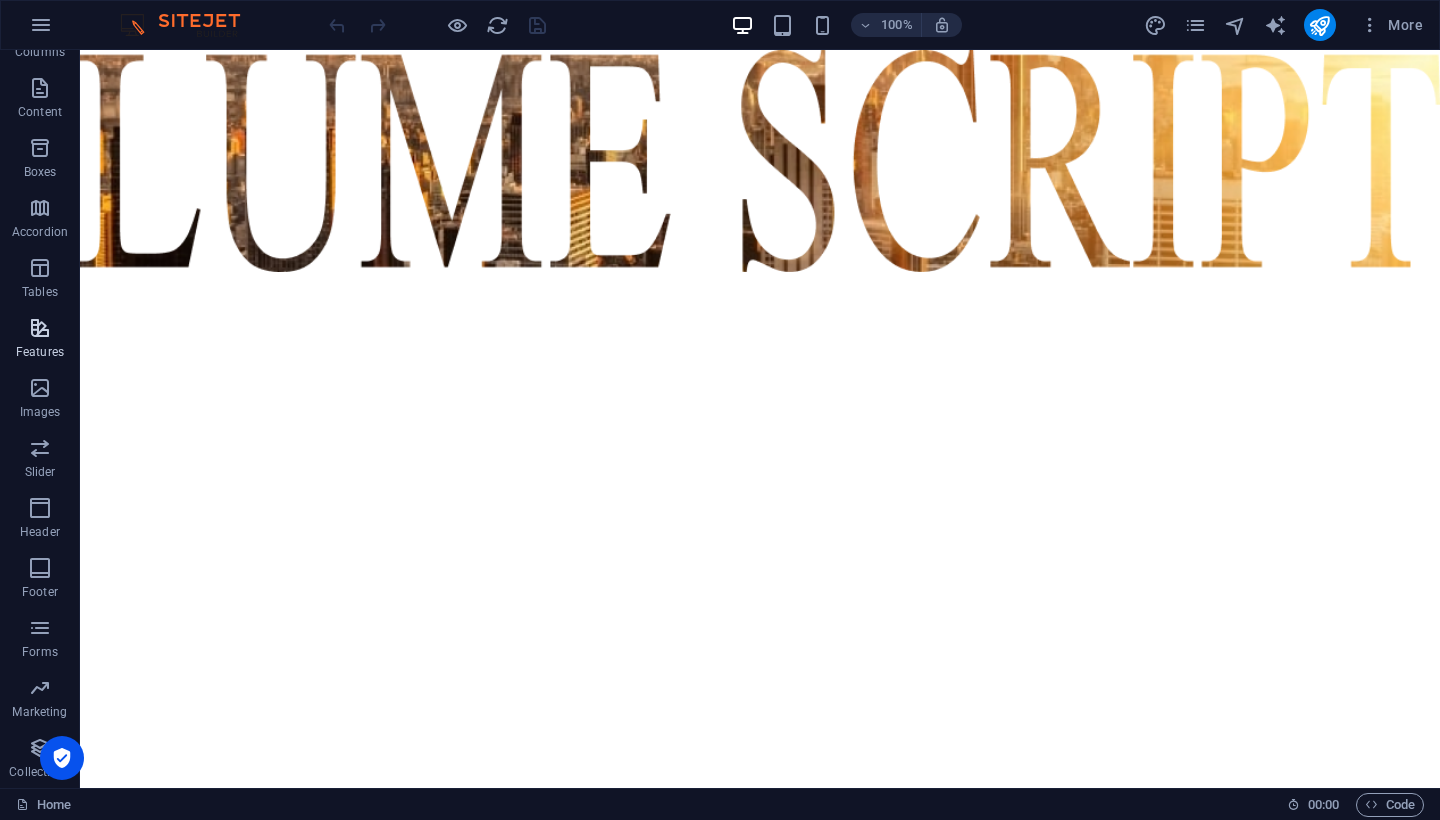 scroll, scrollTop: 0, scrollLeft: 0, axis: both 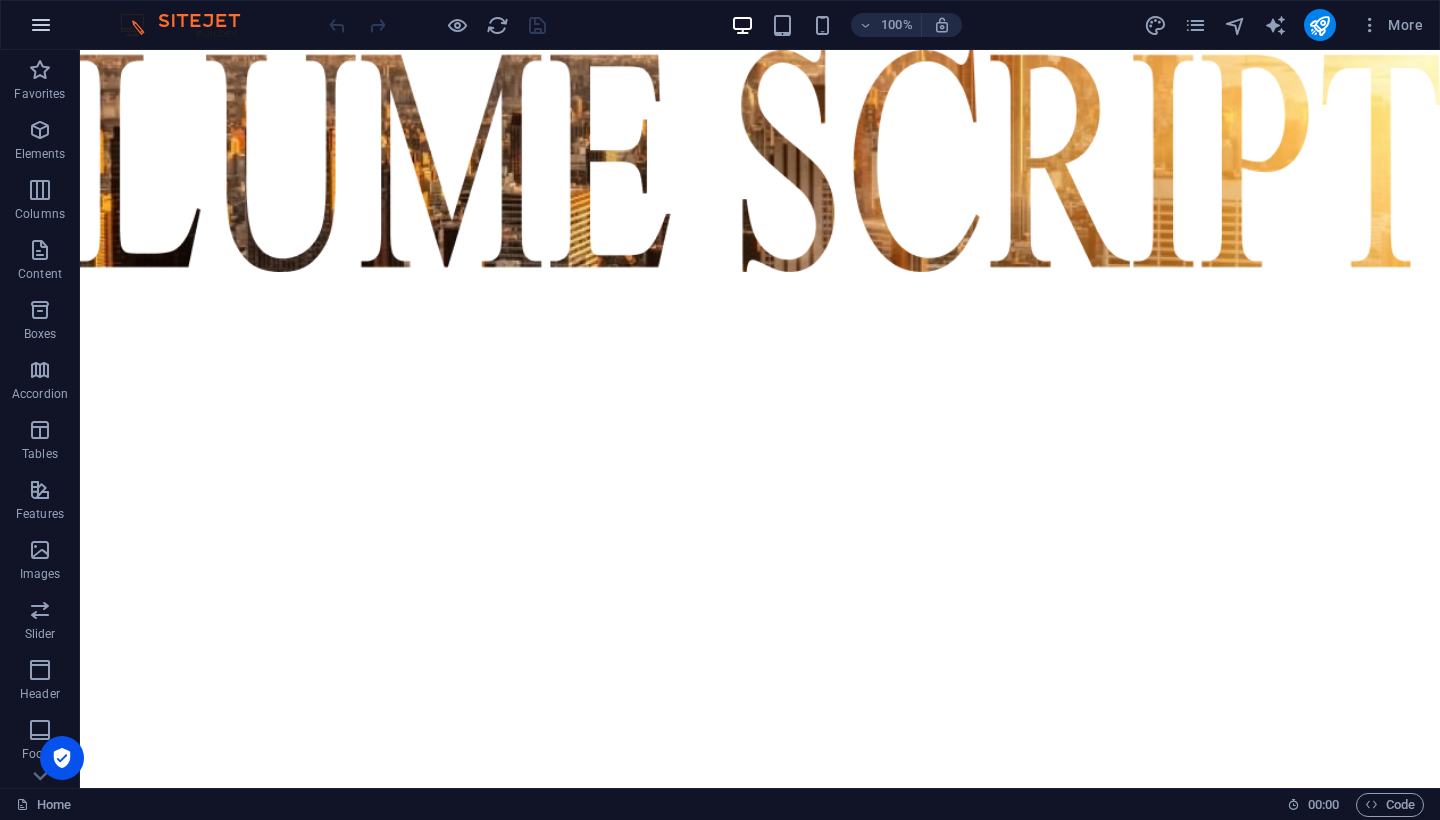 click at bounding box center [41, 25] 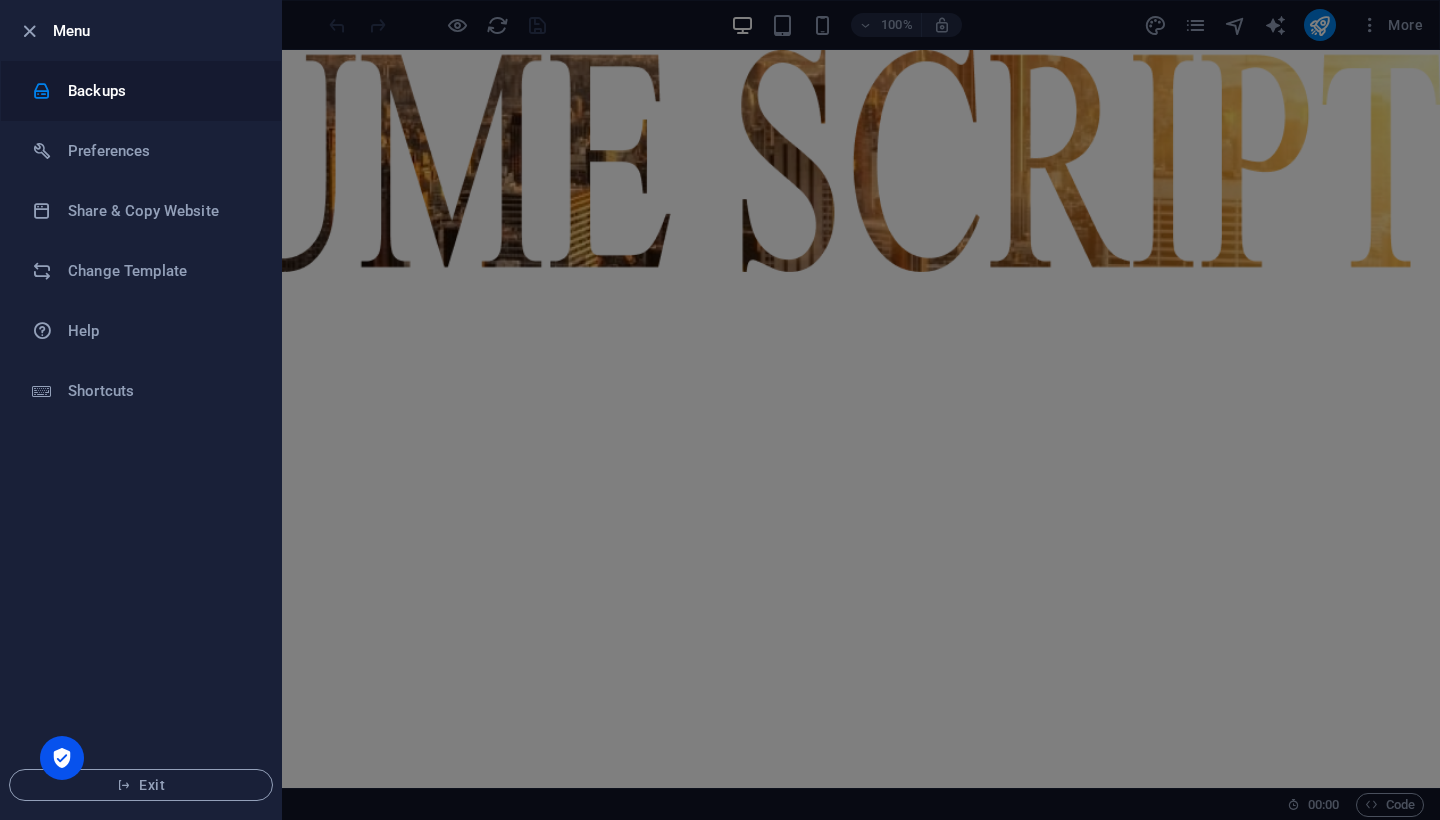 click on "Backups" at bounding box center (160, 91) 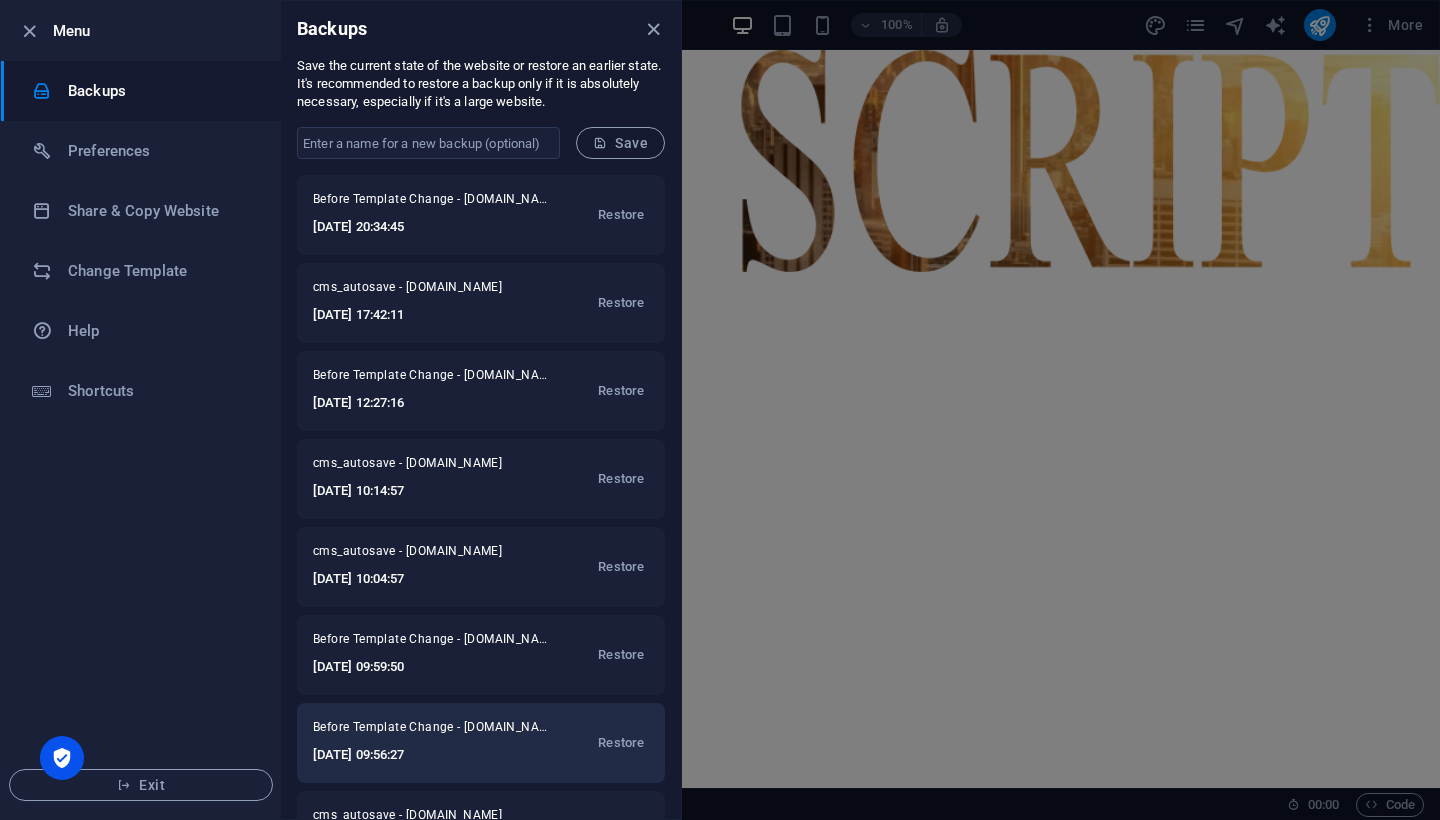 drag, startPoint x: 301, startPoint y: 166, endPoint x: 428, endPoint y: 758, distance: 605.46924 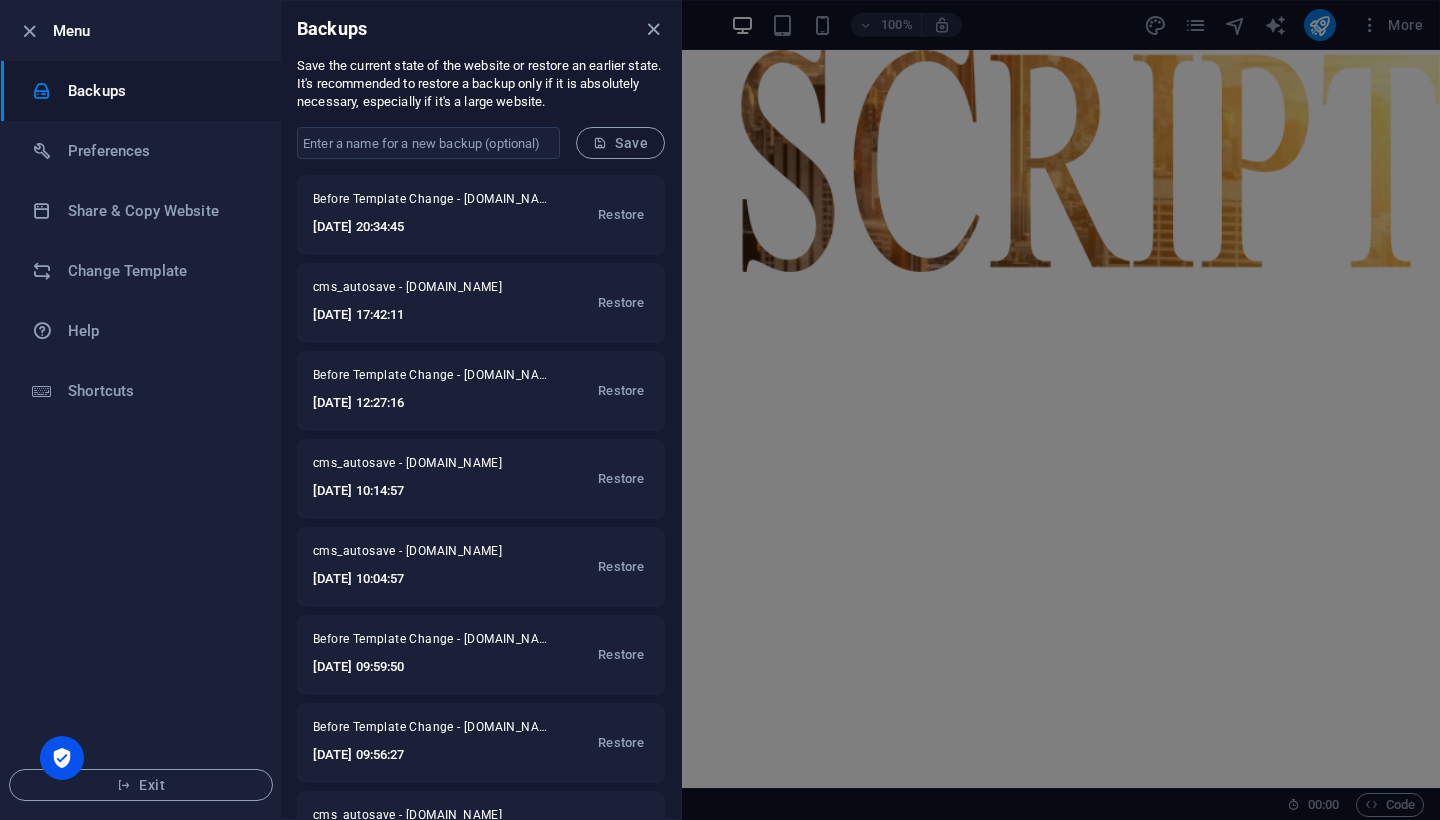 click on "Backups" at bounding box center [481, 29] 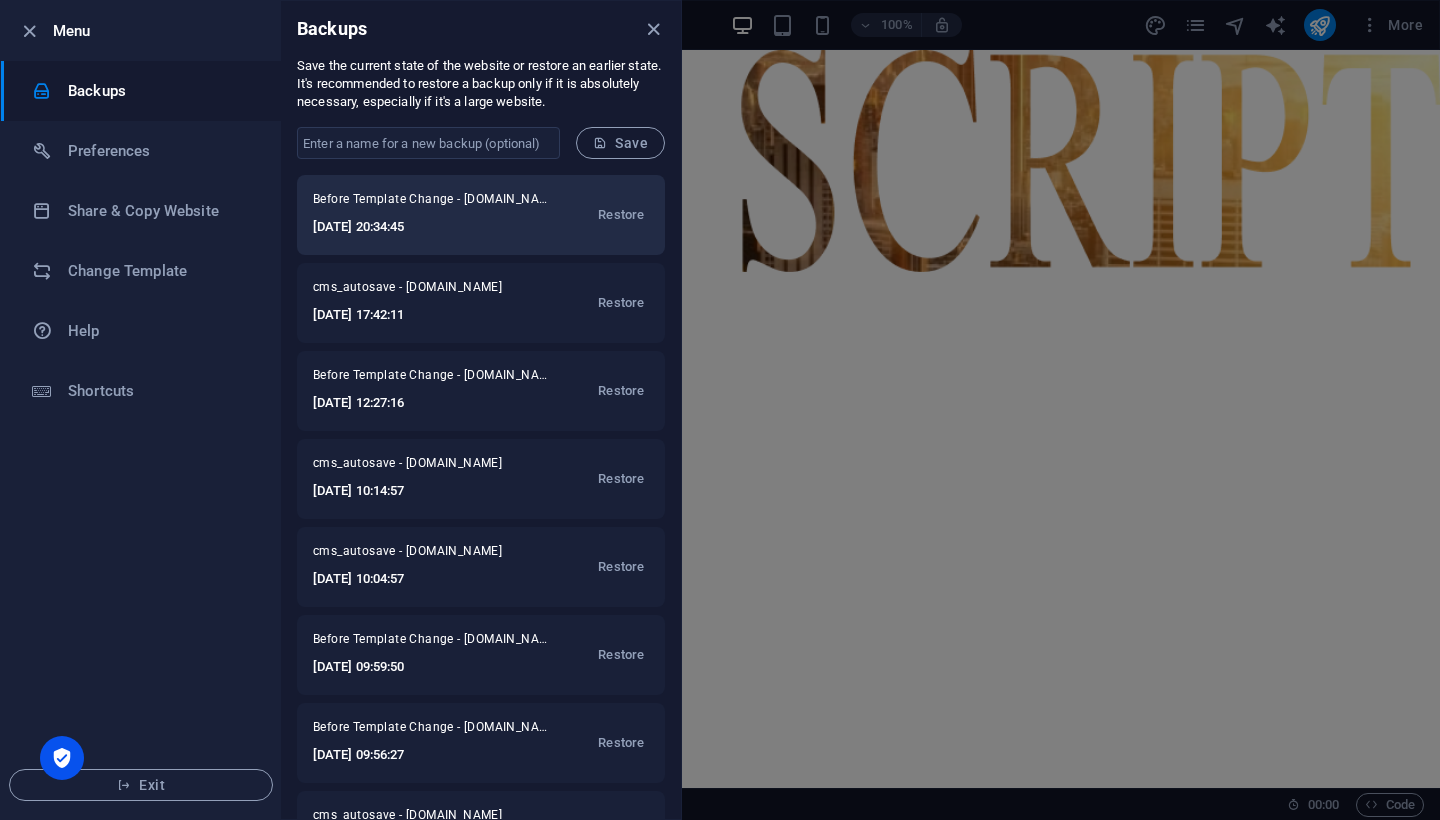 click on "2025-06-16 20:34:45" at bounding box center (433, 227) 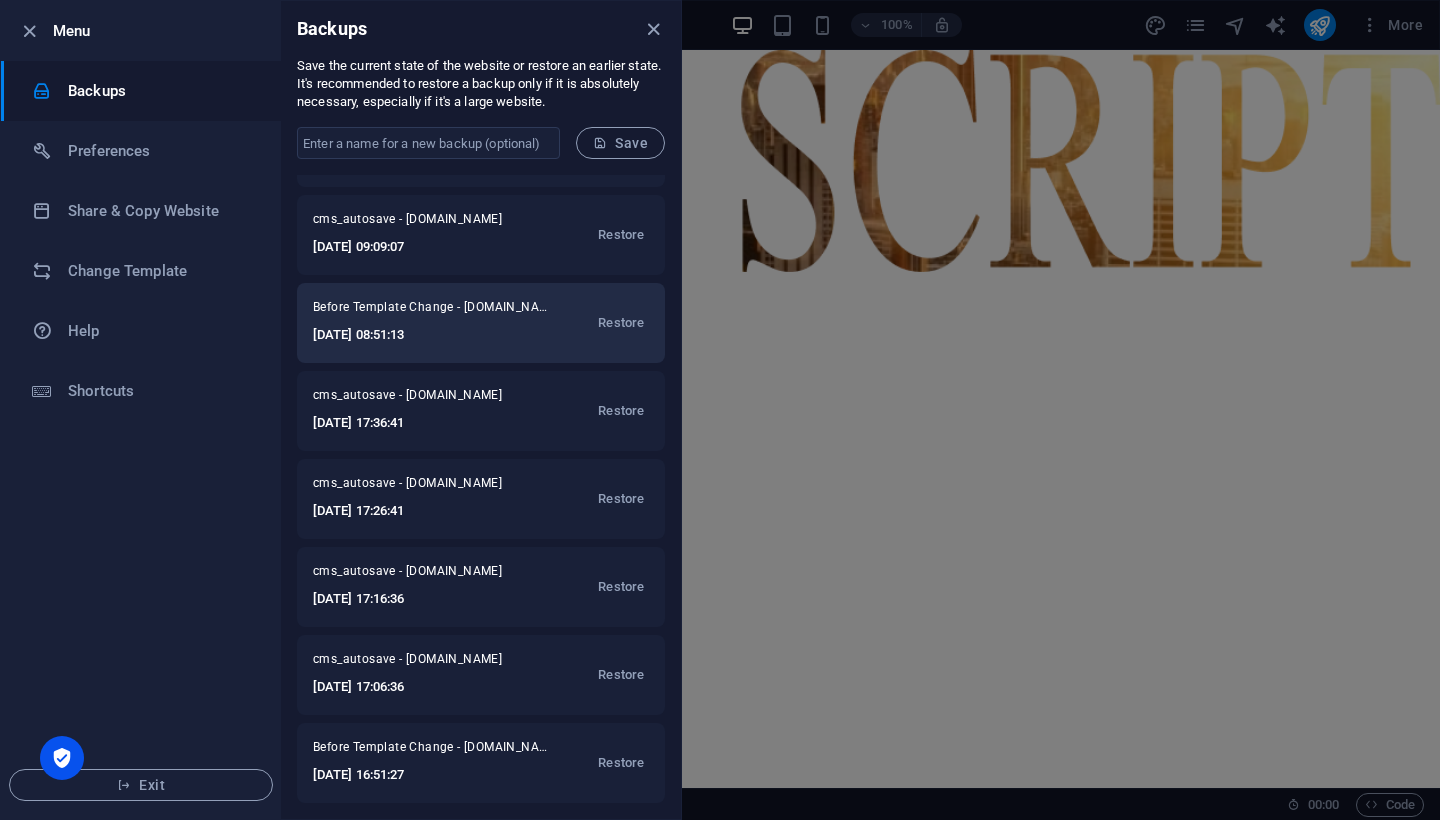 scroll, scrollTop: 1828, scrollLeft: 0, axis: vertical 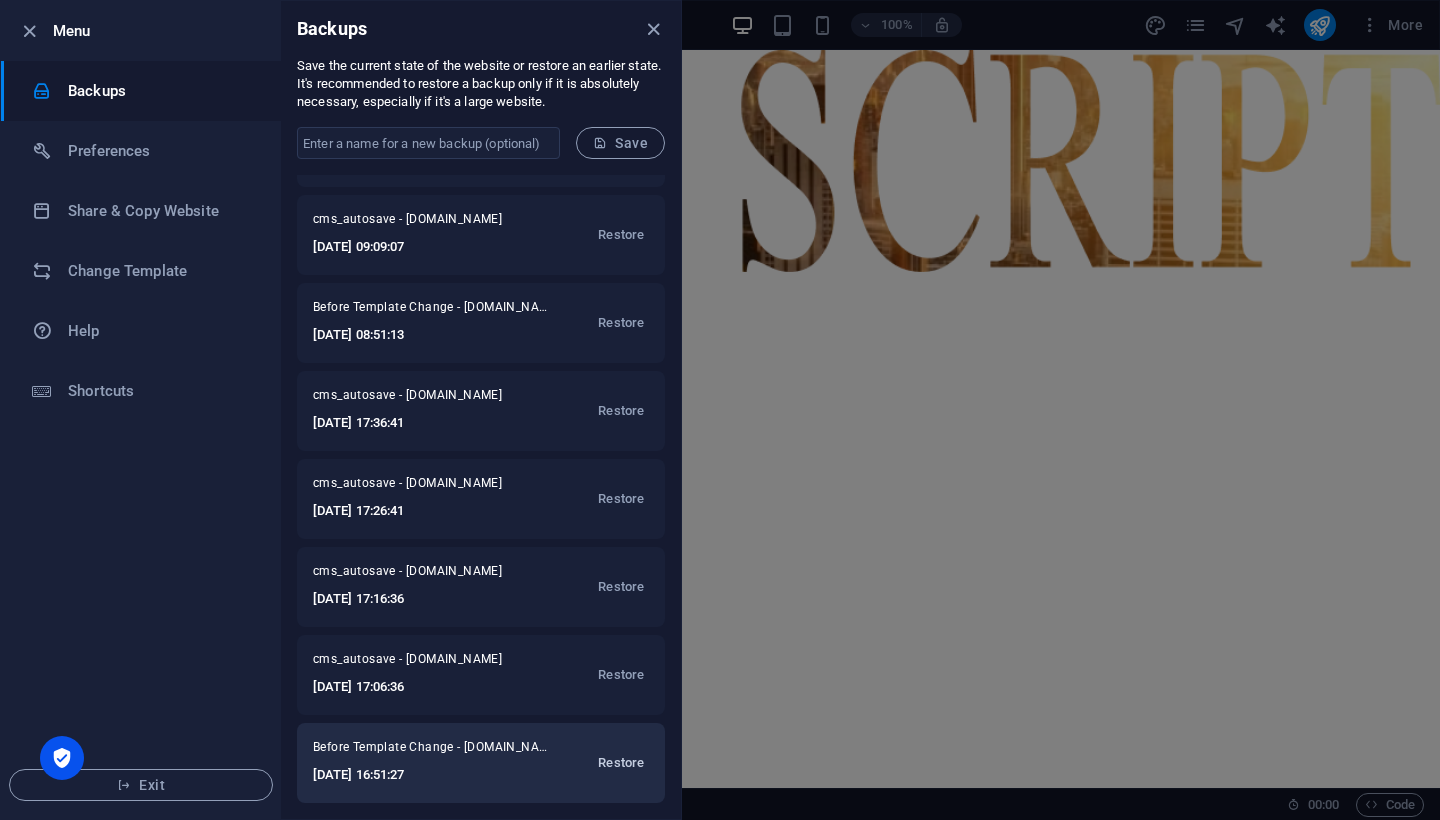 click on "Restore" at bounding box center (621, 763) 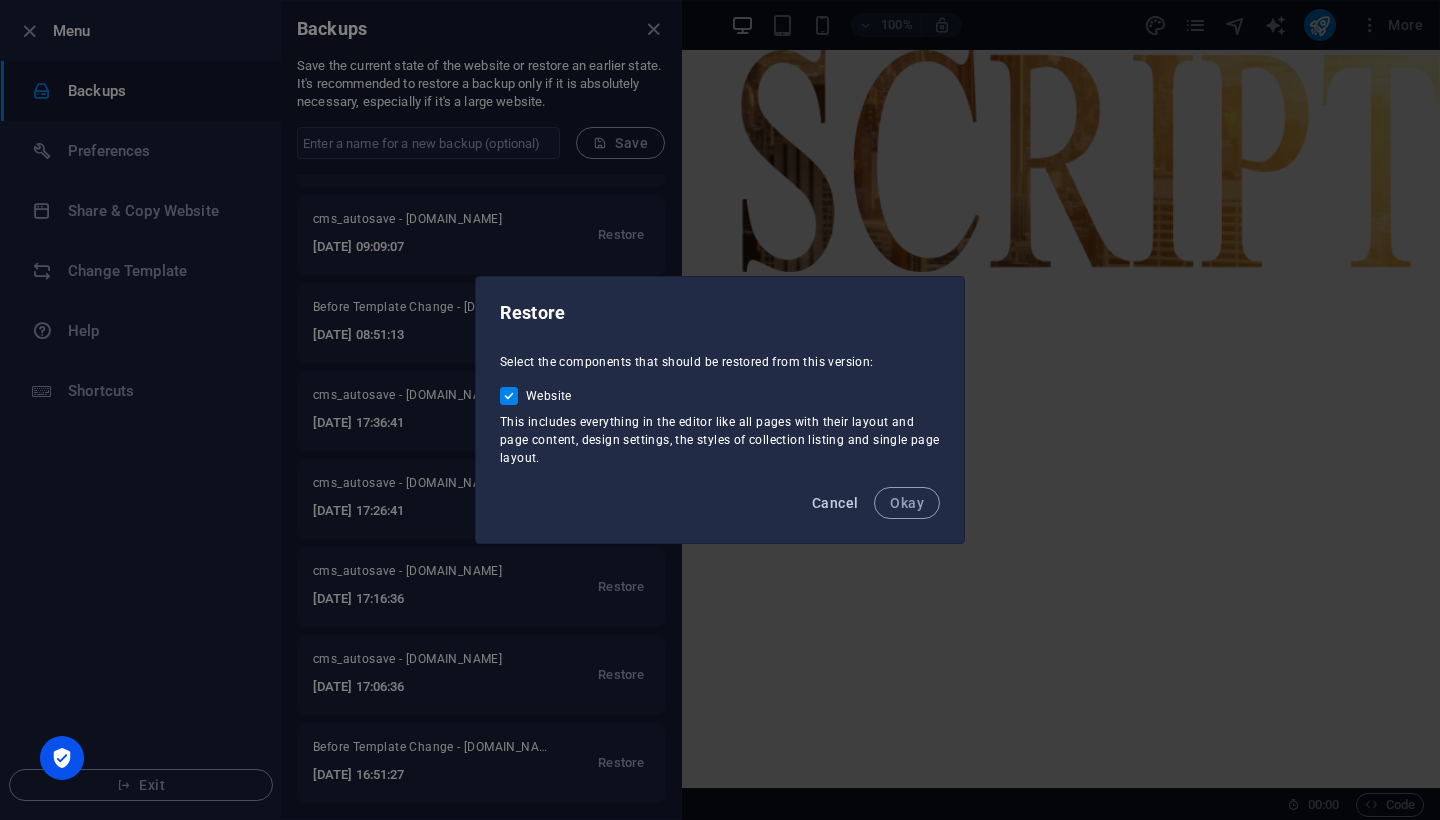 click on "Cancel" at bounding box center (835, 503) 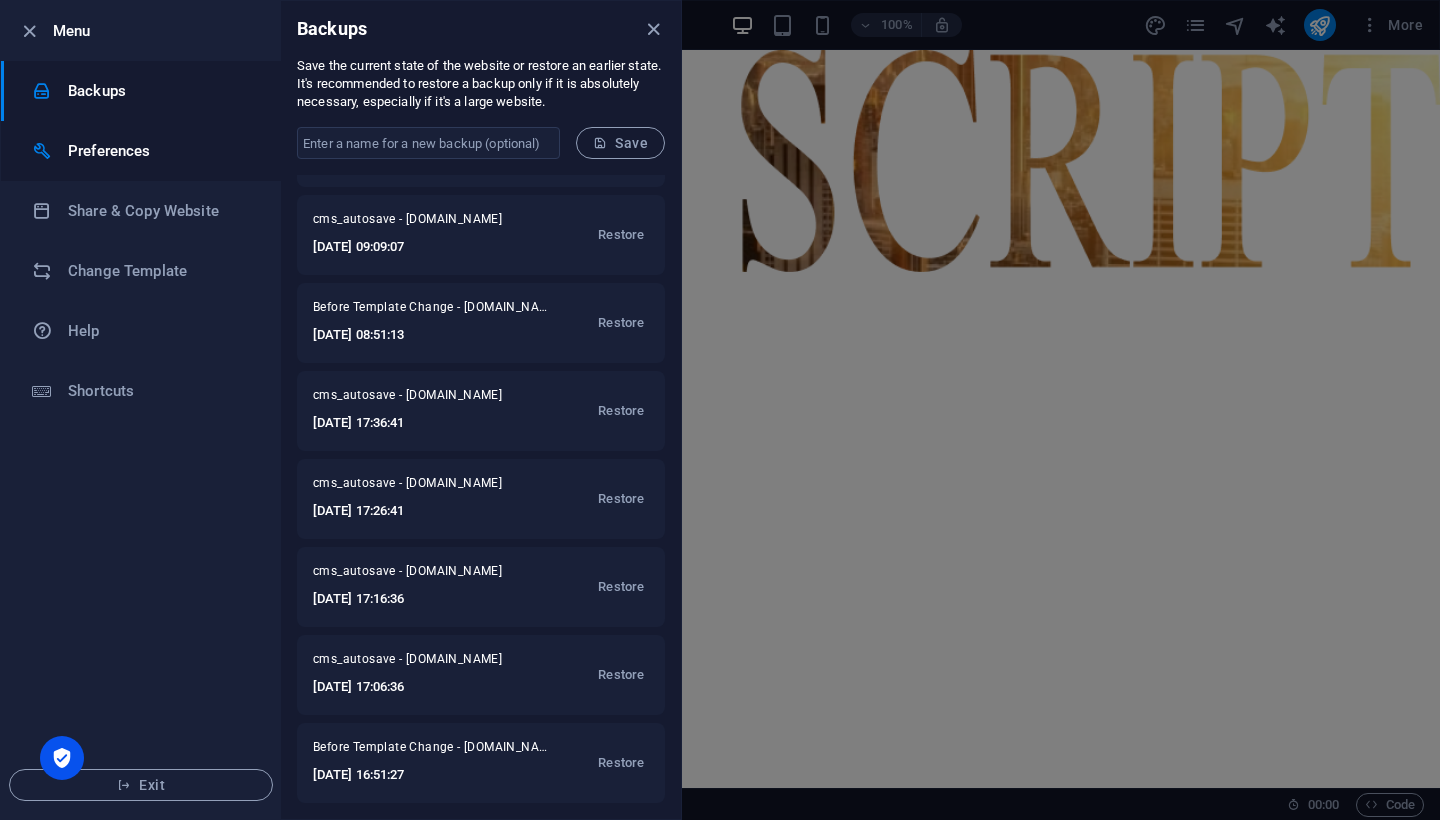 click on "Preferences" at bounding box center [160, 151] 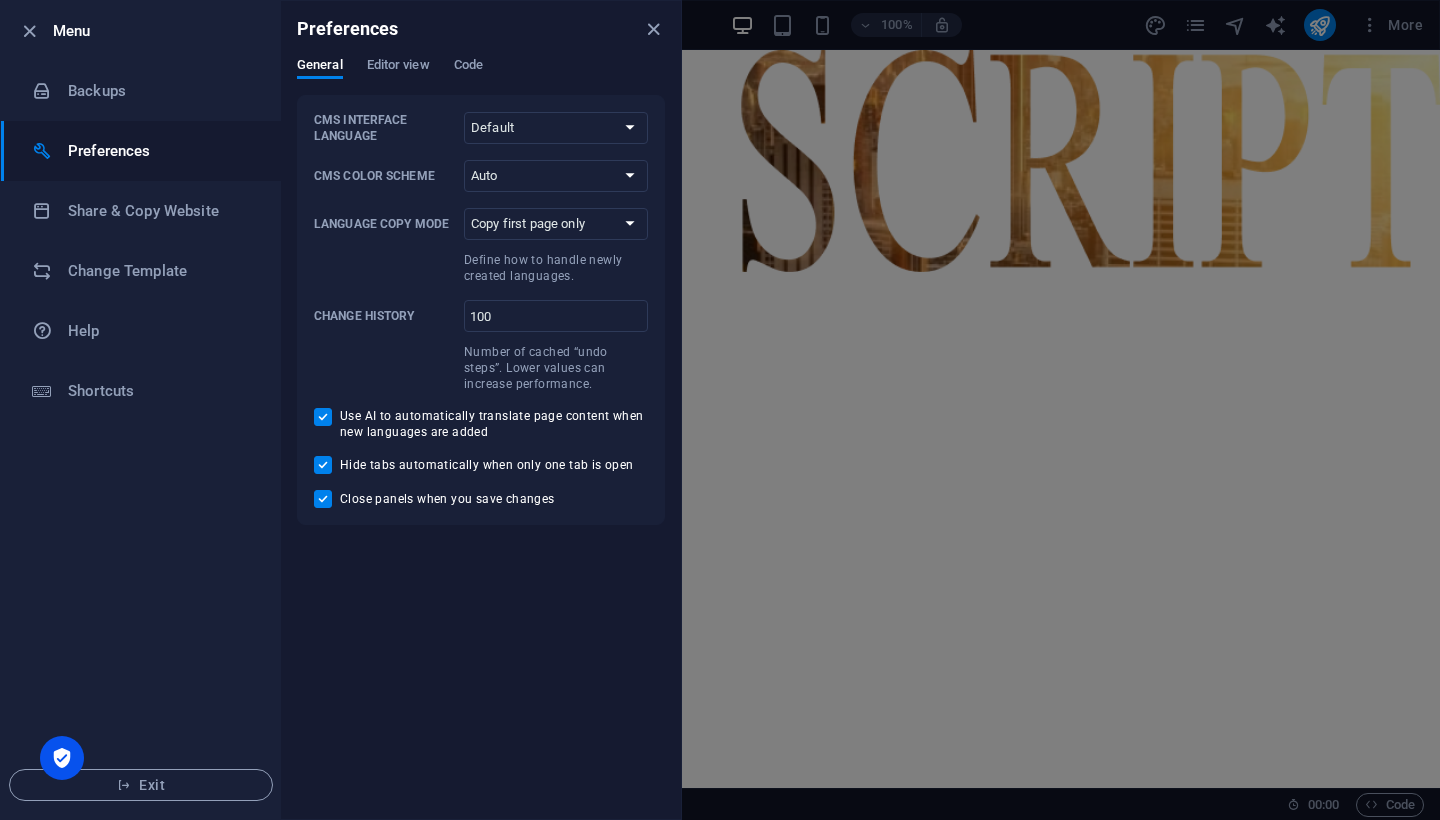 click on "CMS Interface Language Default Deutsch English Español Français Magyar Italiano Nederlands Polski Português русский язык Svenska Türkçe 日本語 CMS Color Scheme Auto Dark Light Language Copy Mode Copy first page only Copy all pages Define how to handle newly created languages. Change history 100 ​ Number of cached “undo steps”. Lower values can increase performance. Use AI to automatically translate page content when new languages are added Hide tabs automatically when only one tab is open Close panels when you save changes" at bounding box center [481, 310] 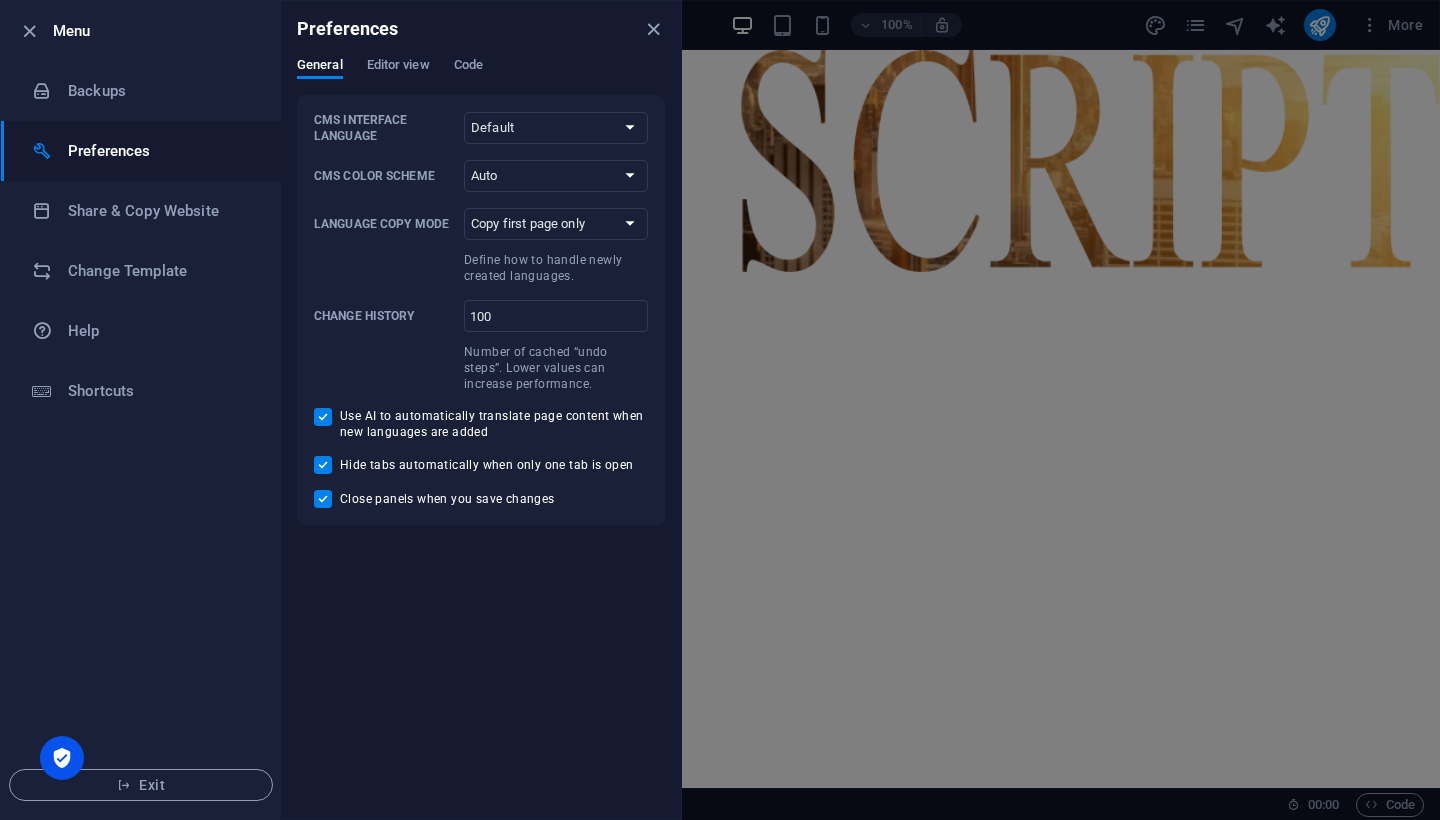 click on "Preferences" at bounding box center [481, 29] 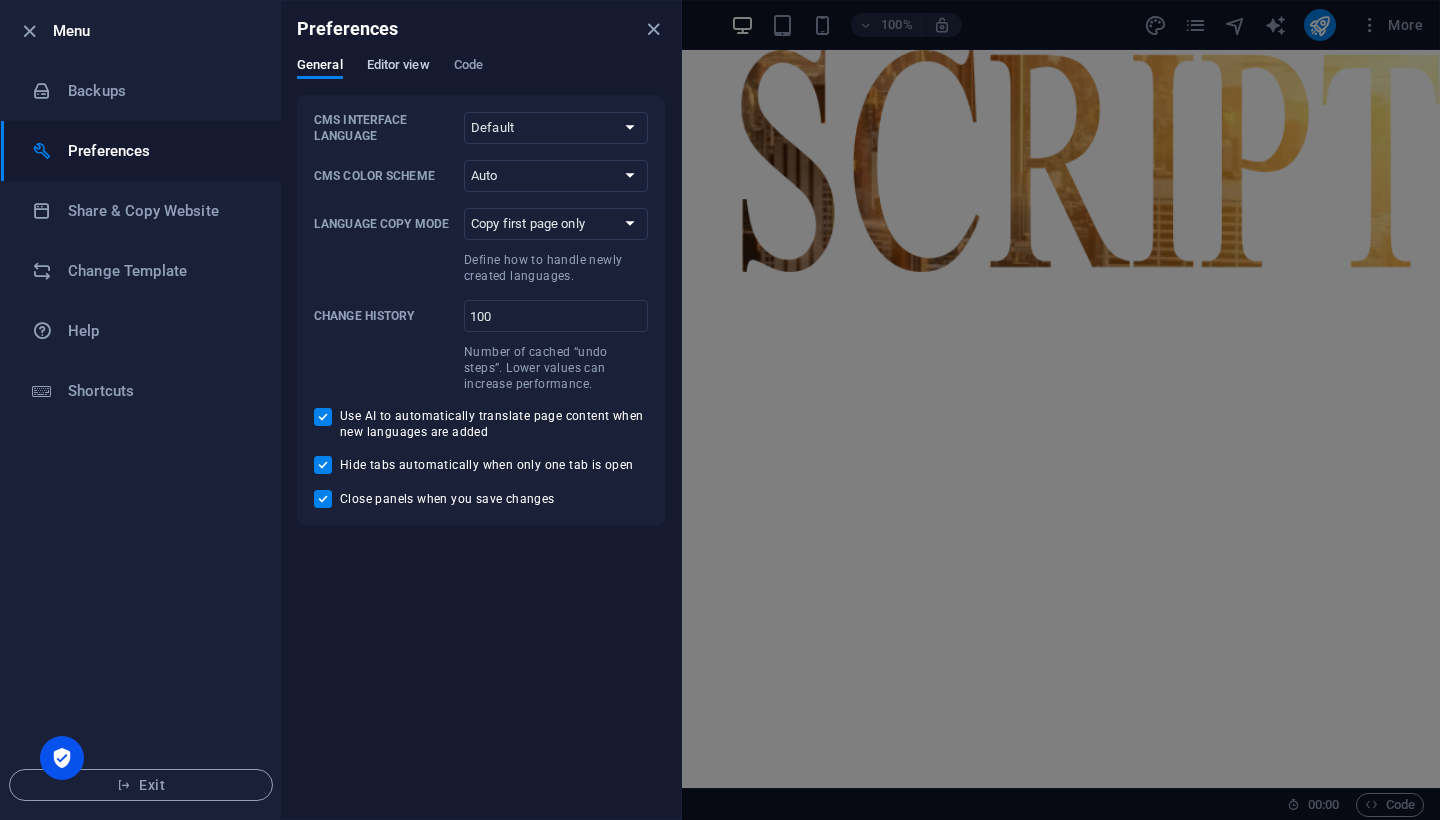click on "Editor view" at bounding box center [398, 67] 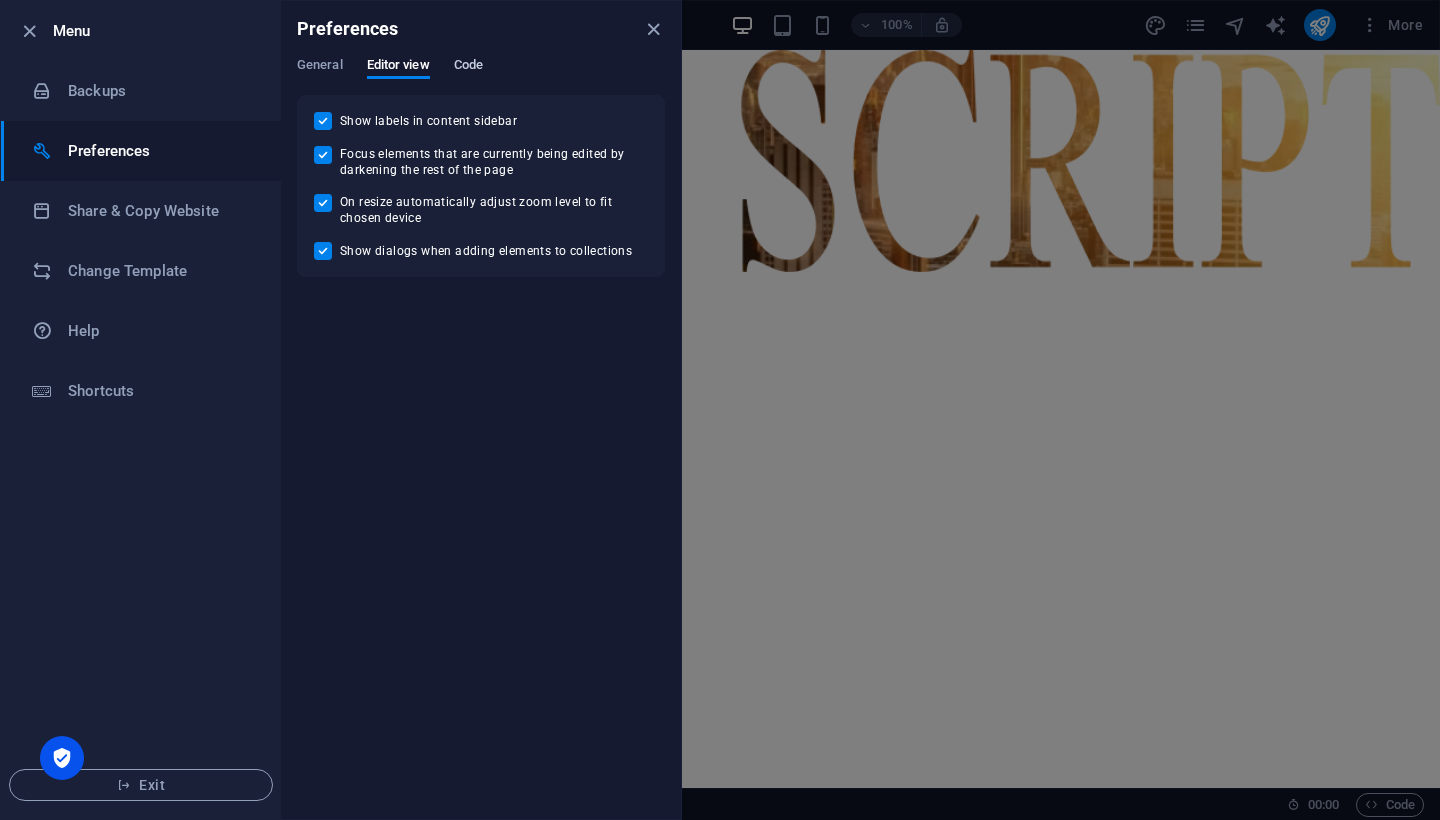 click on "Code" at bounding box center [468, 67] 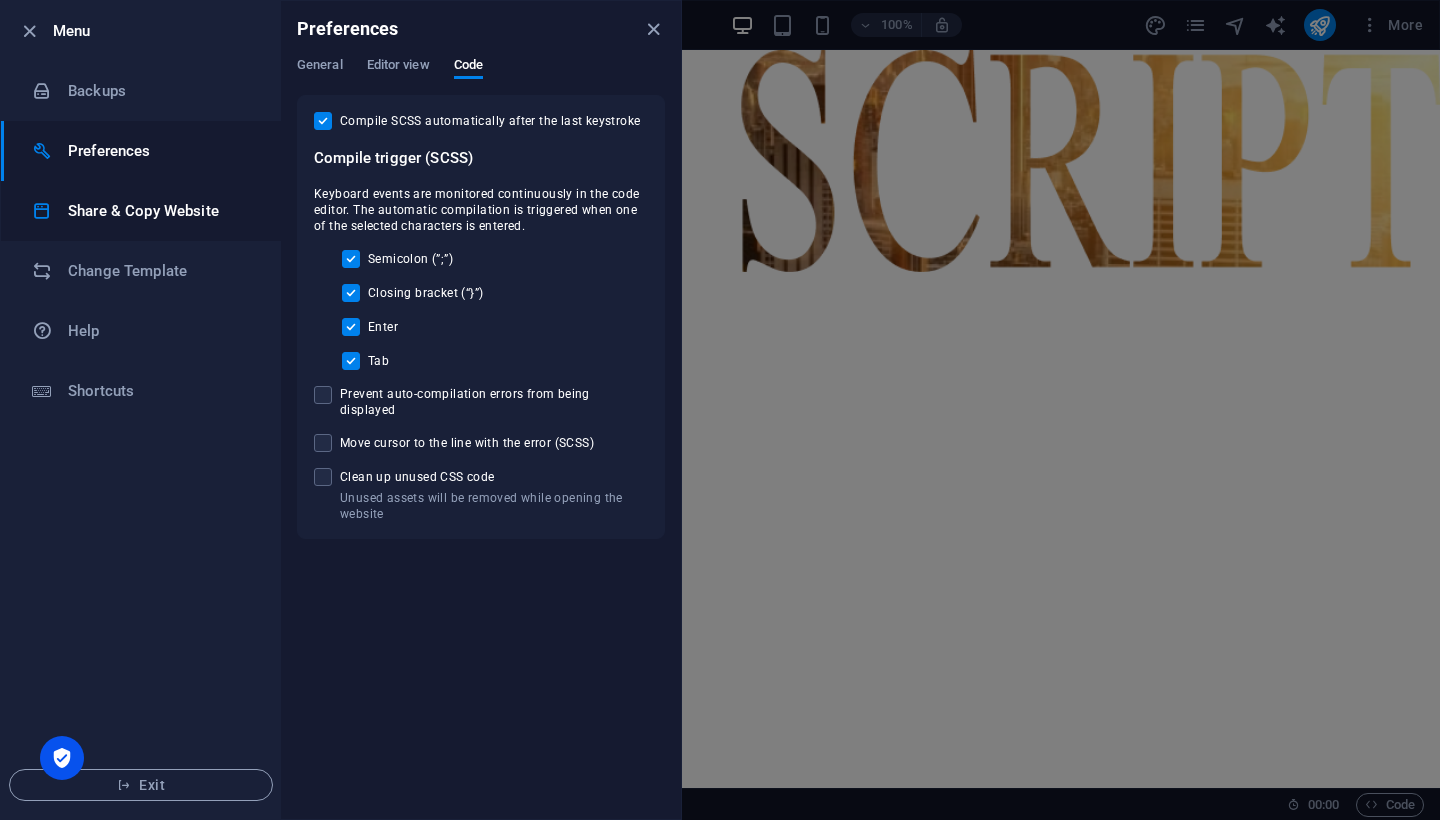 click on "Share & Copy Website" at bounding box center [160, 211] 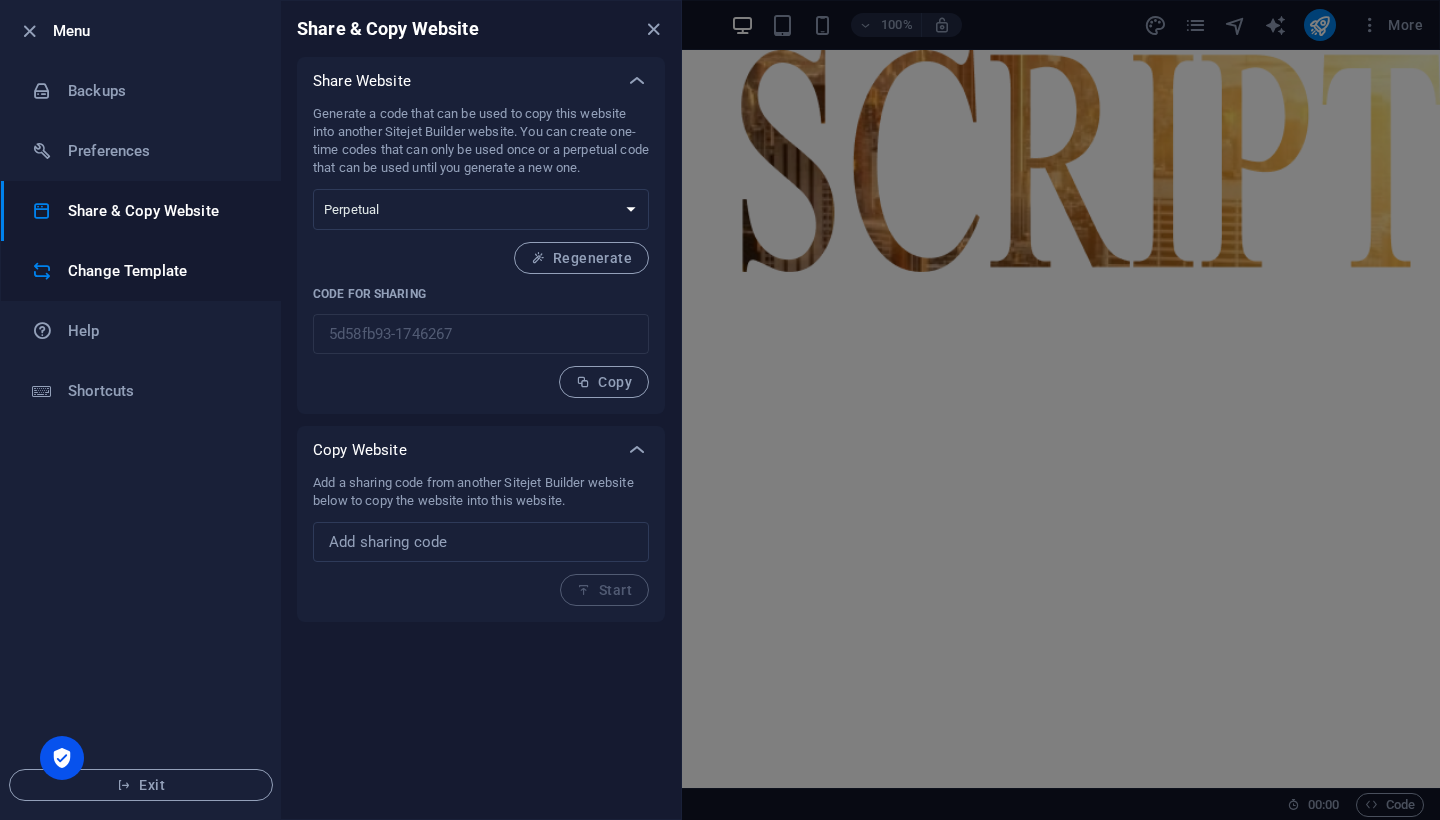 click on "Change Template" at bounding box center (160, 271) 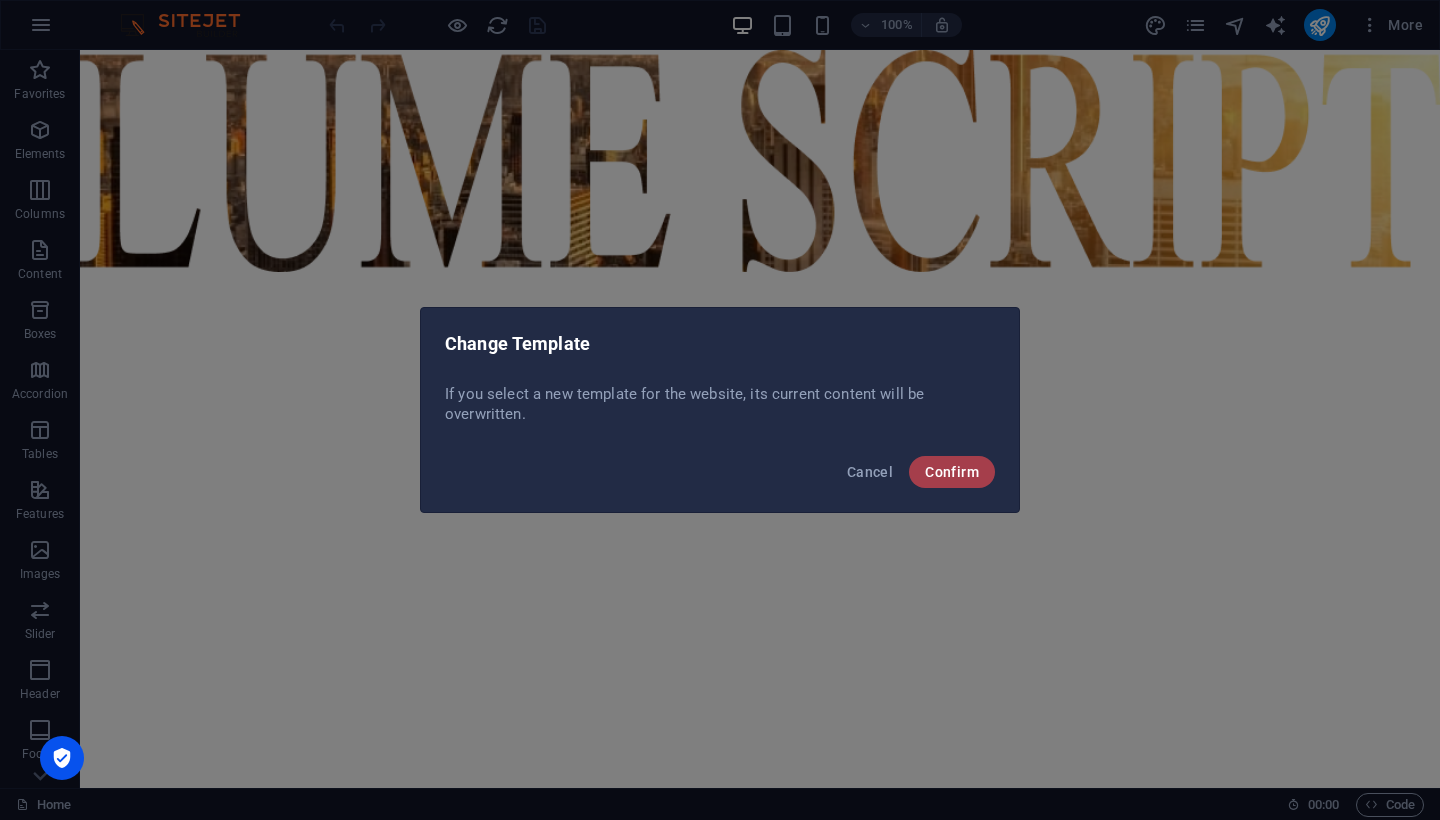 click on "Confirm" at bounding box center (952, 472) 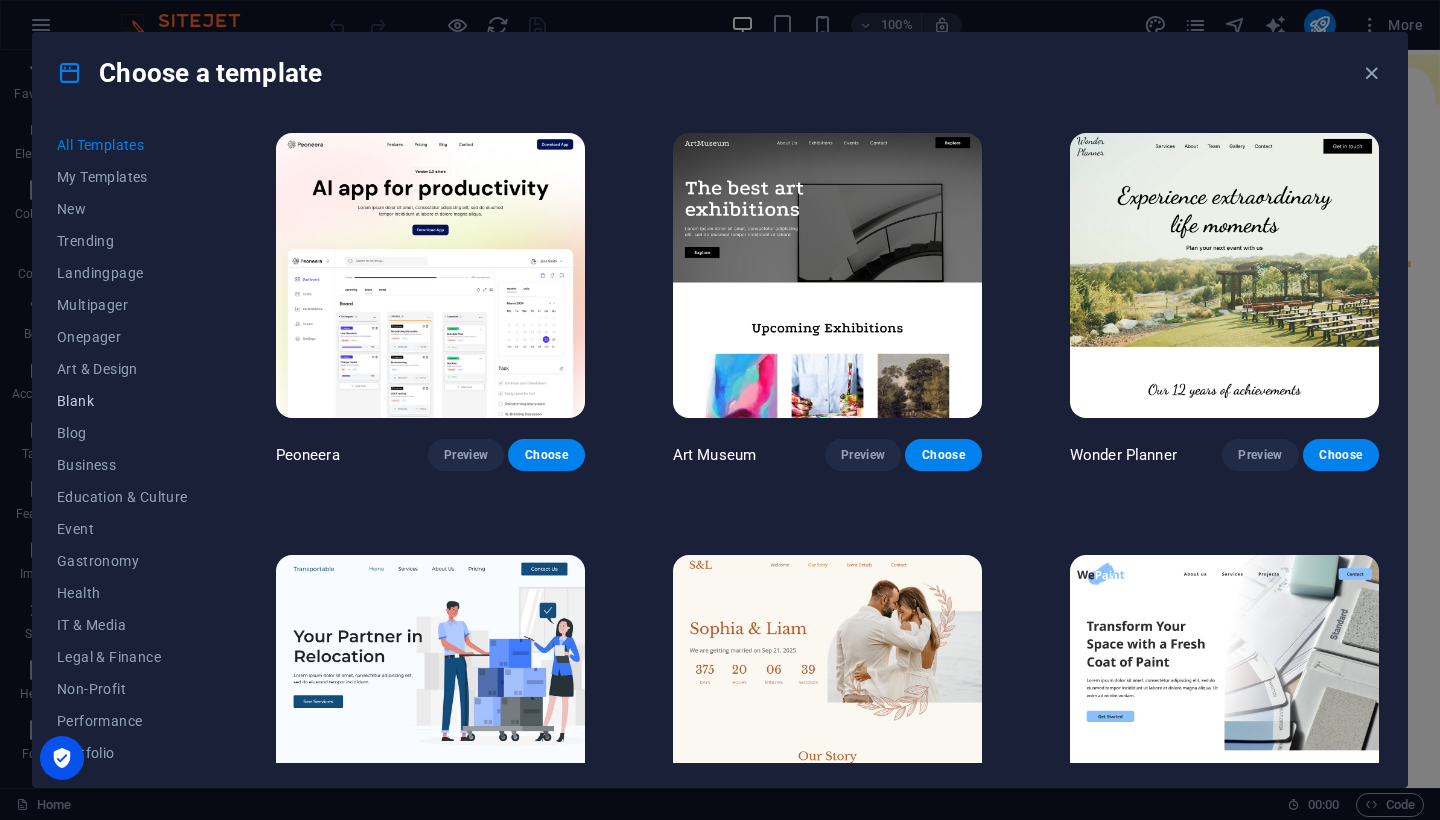 click on "Blank" at bounding box center [122, 401] 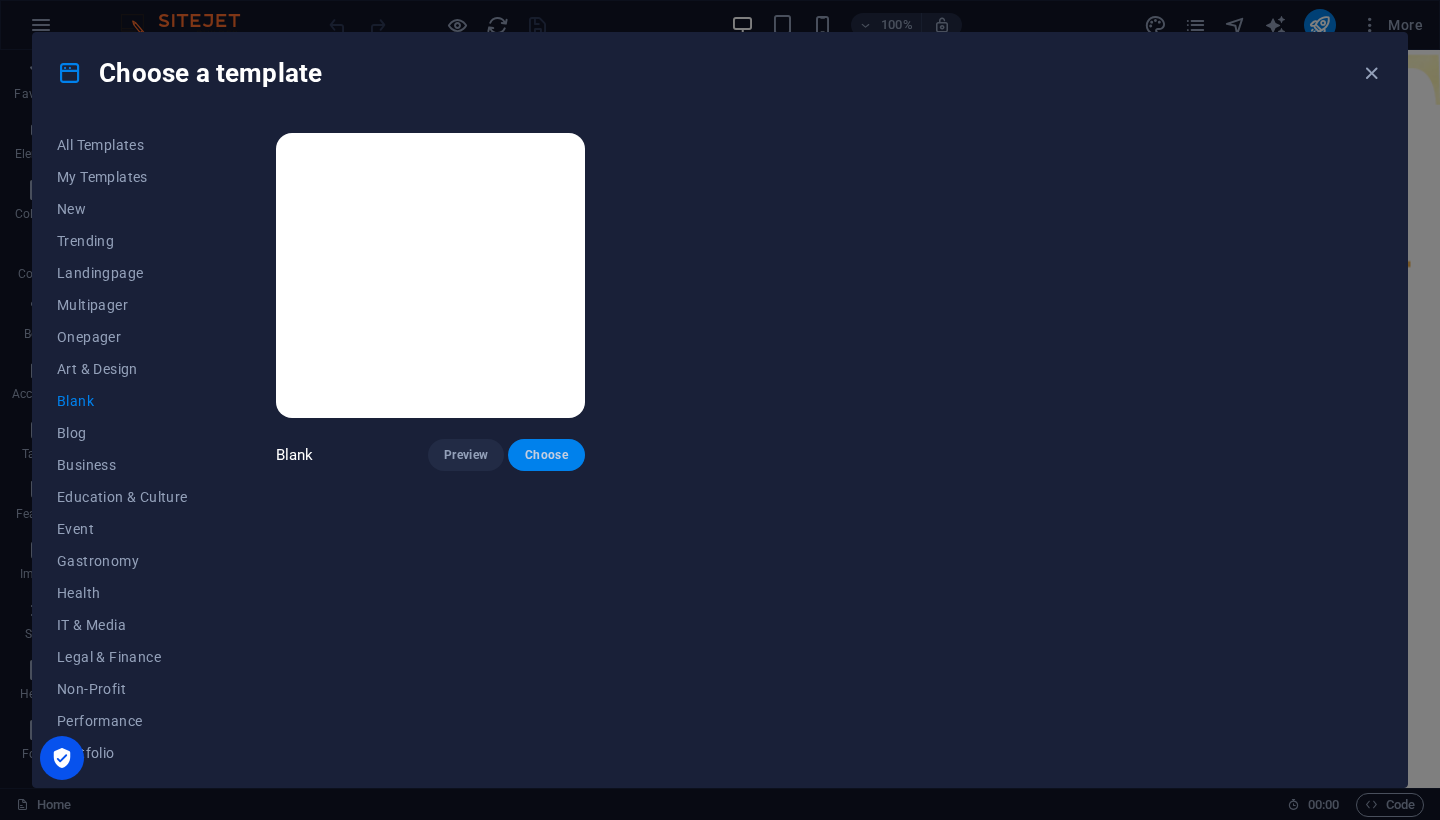 click on "Choose" at bounding box center [546, 455] 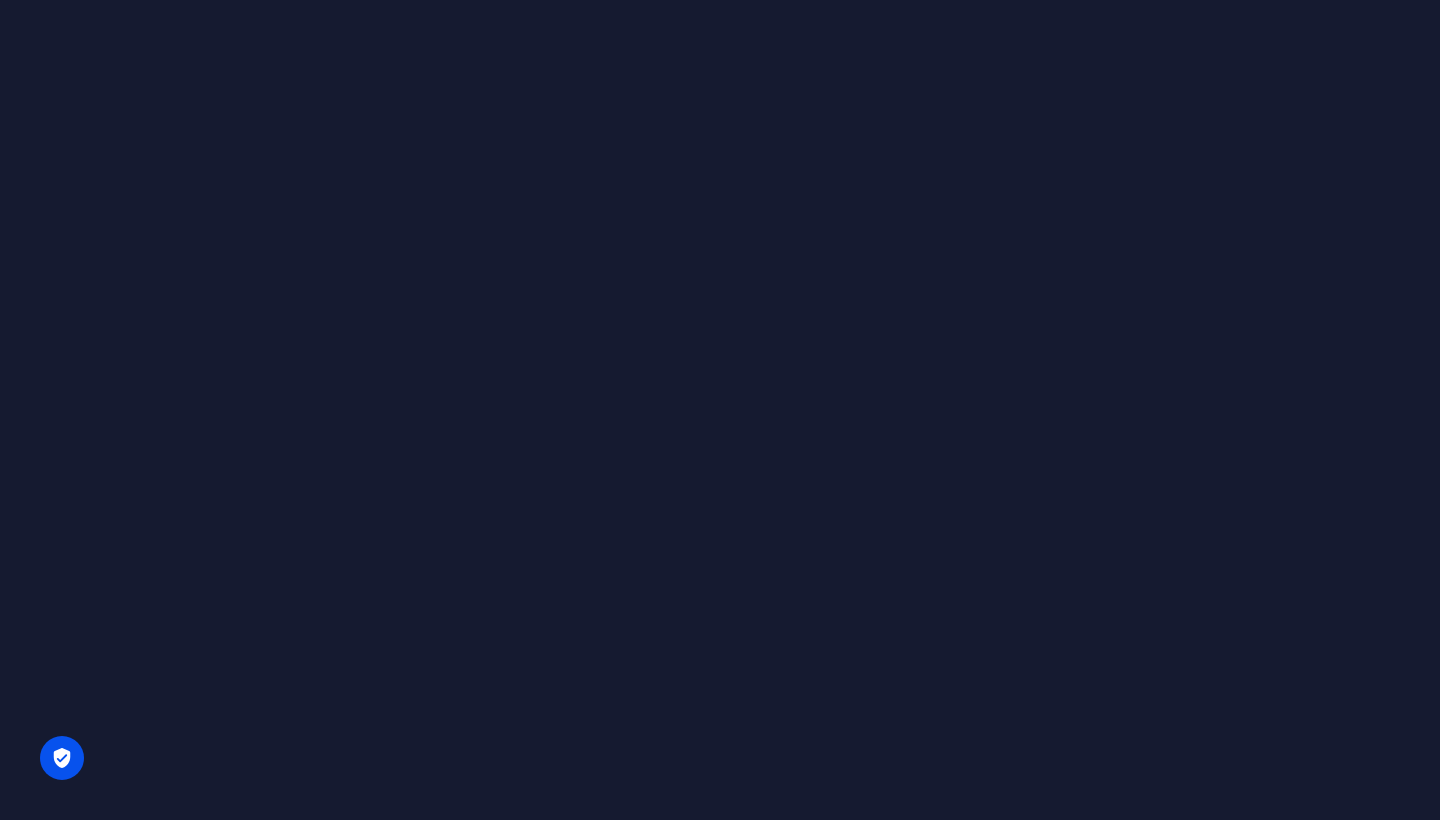 scroll, scrollTop: 0, scrollLeft: 0, axis: both 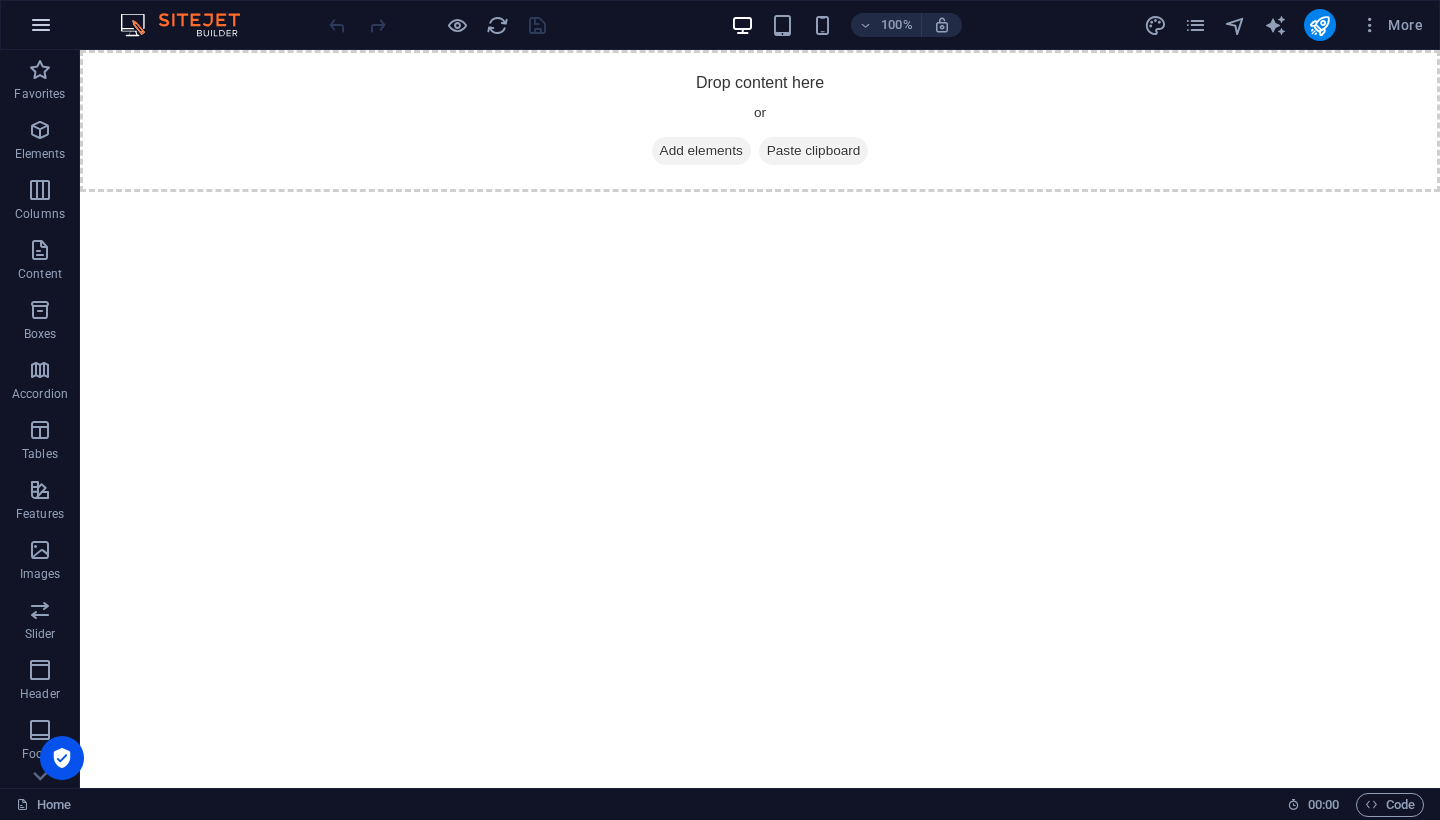 click at bounding box center (41, 25) 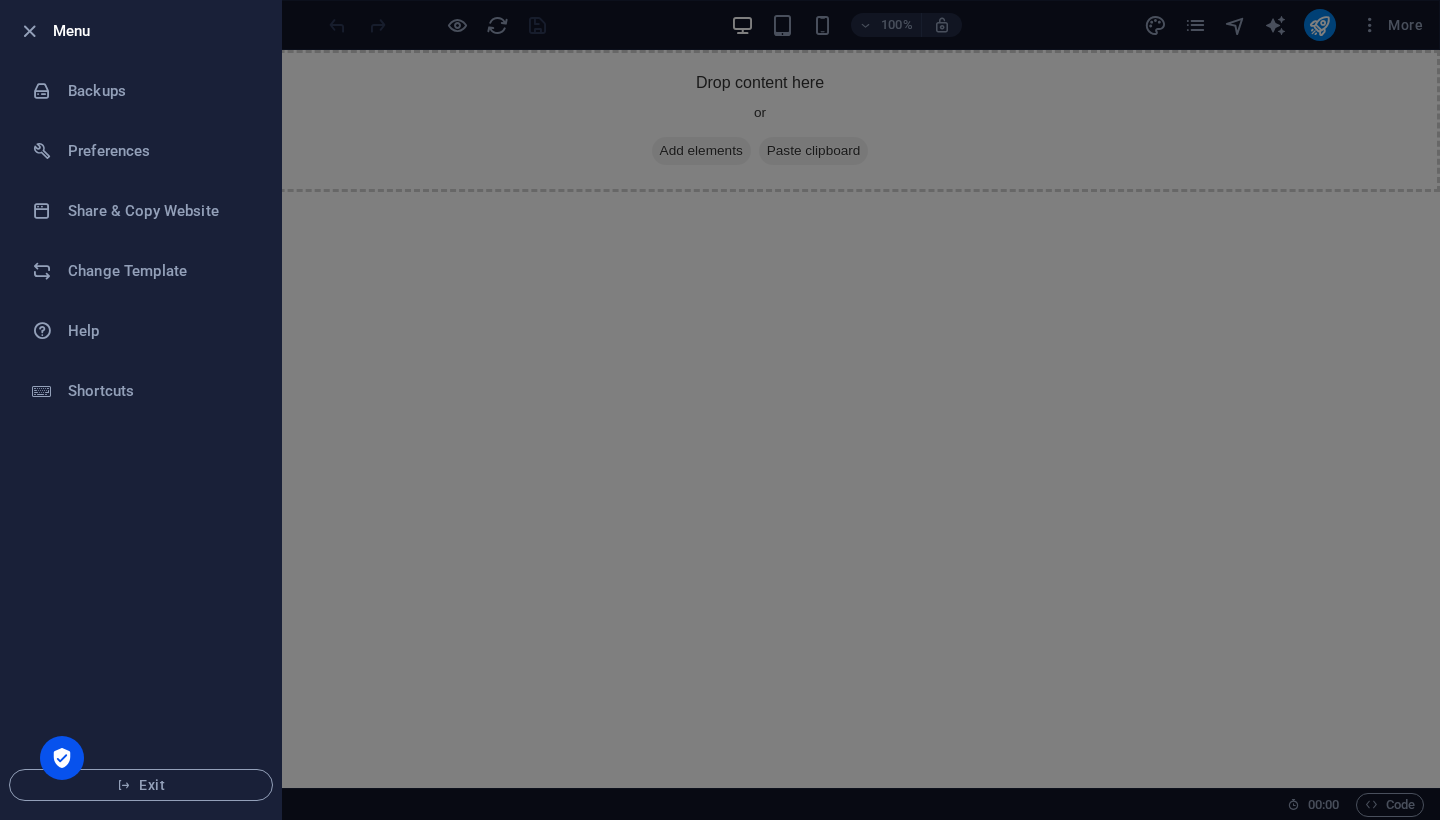 click on "Menu" at bounding box center [159, 31] 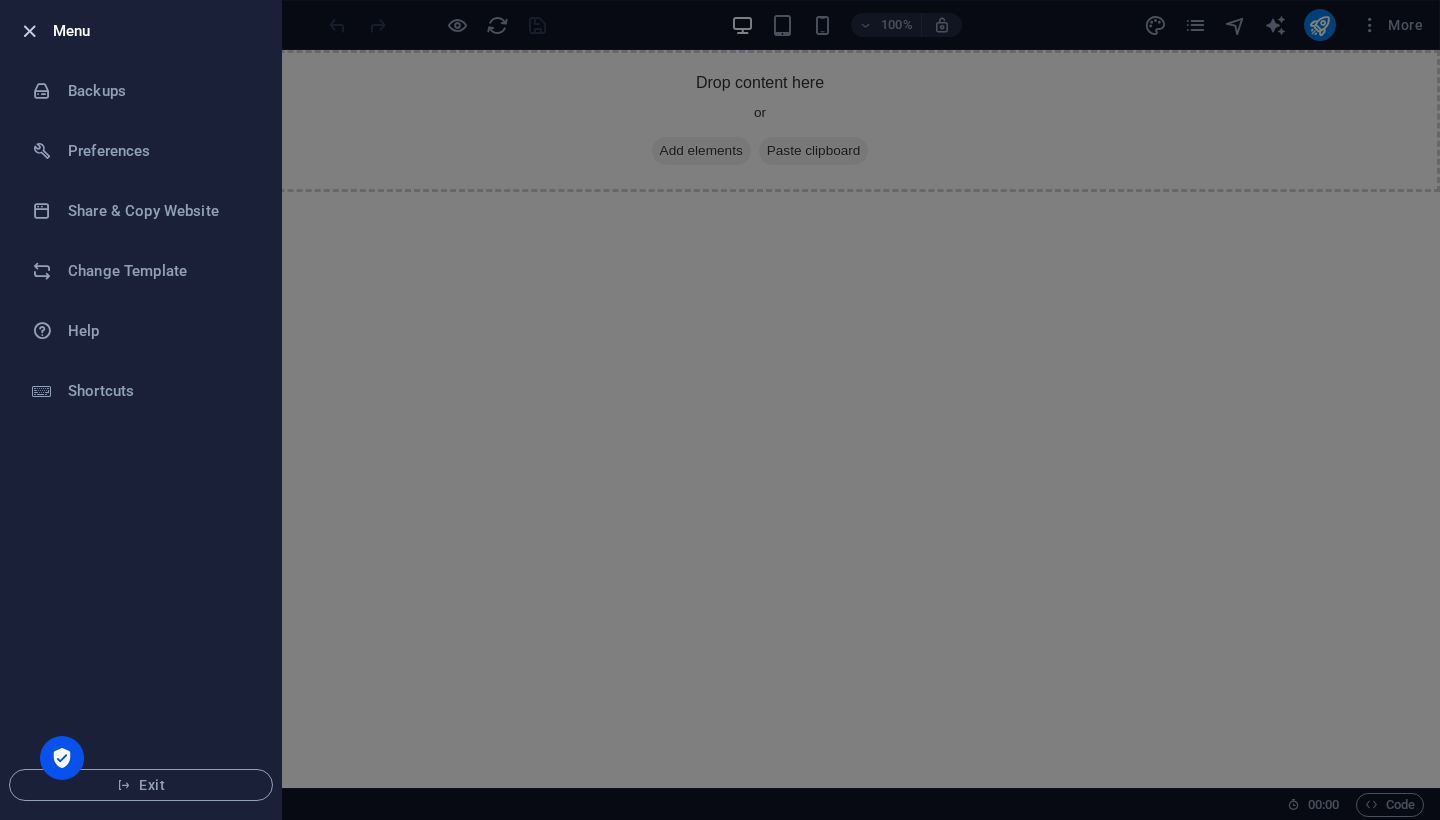 click at bounding box center [29, 31] 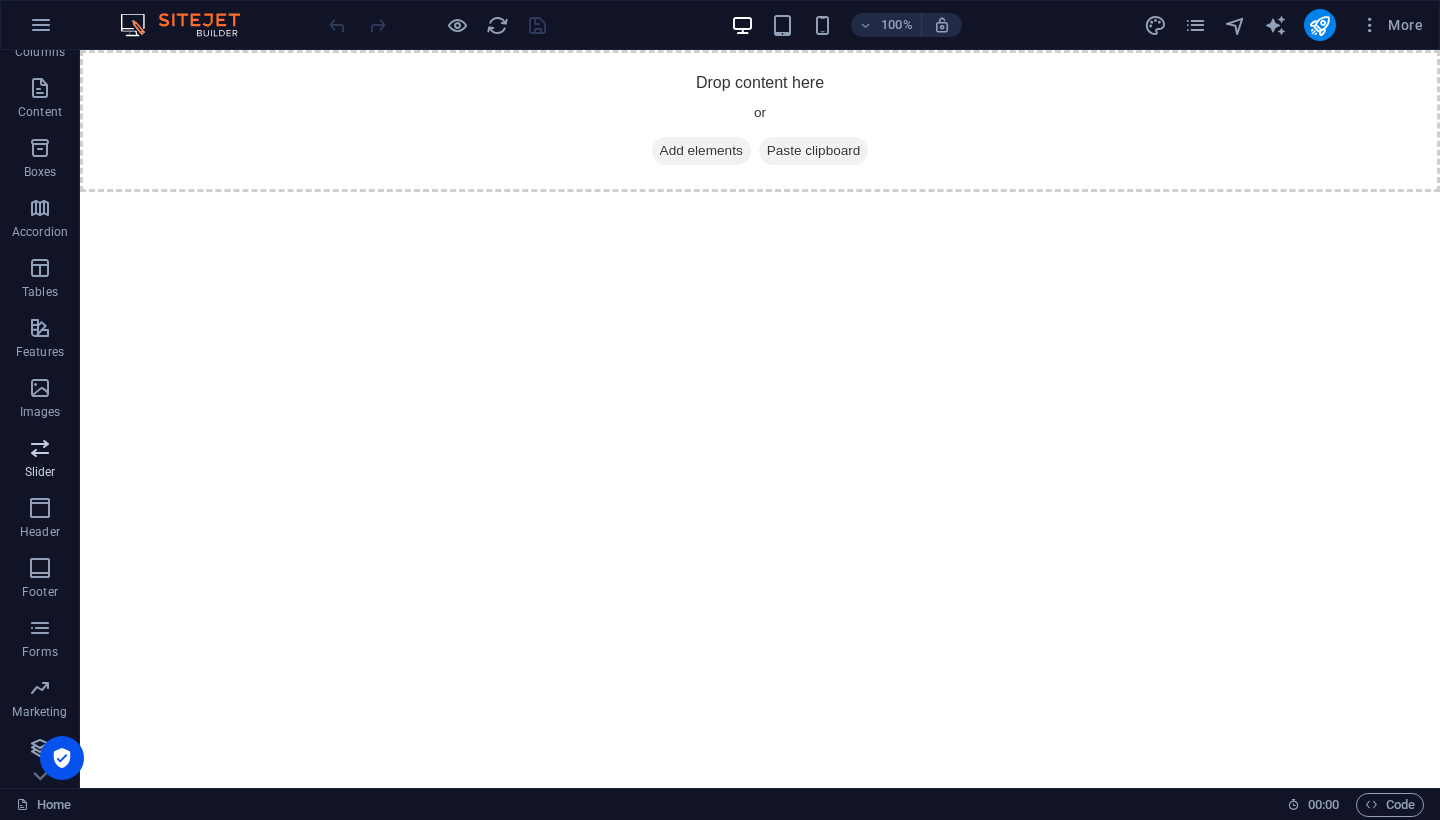 scroll, scrollTop: 162, scrollLeft: 0, axis: vertical 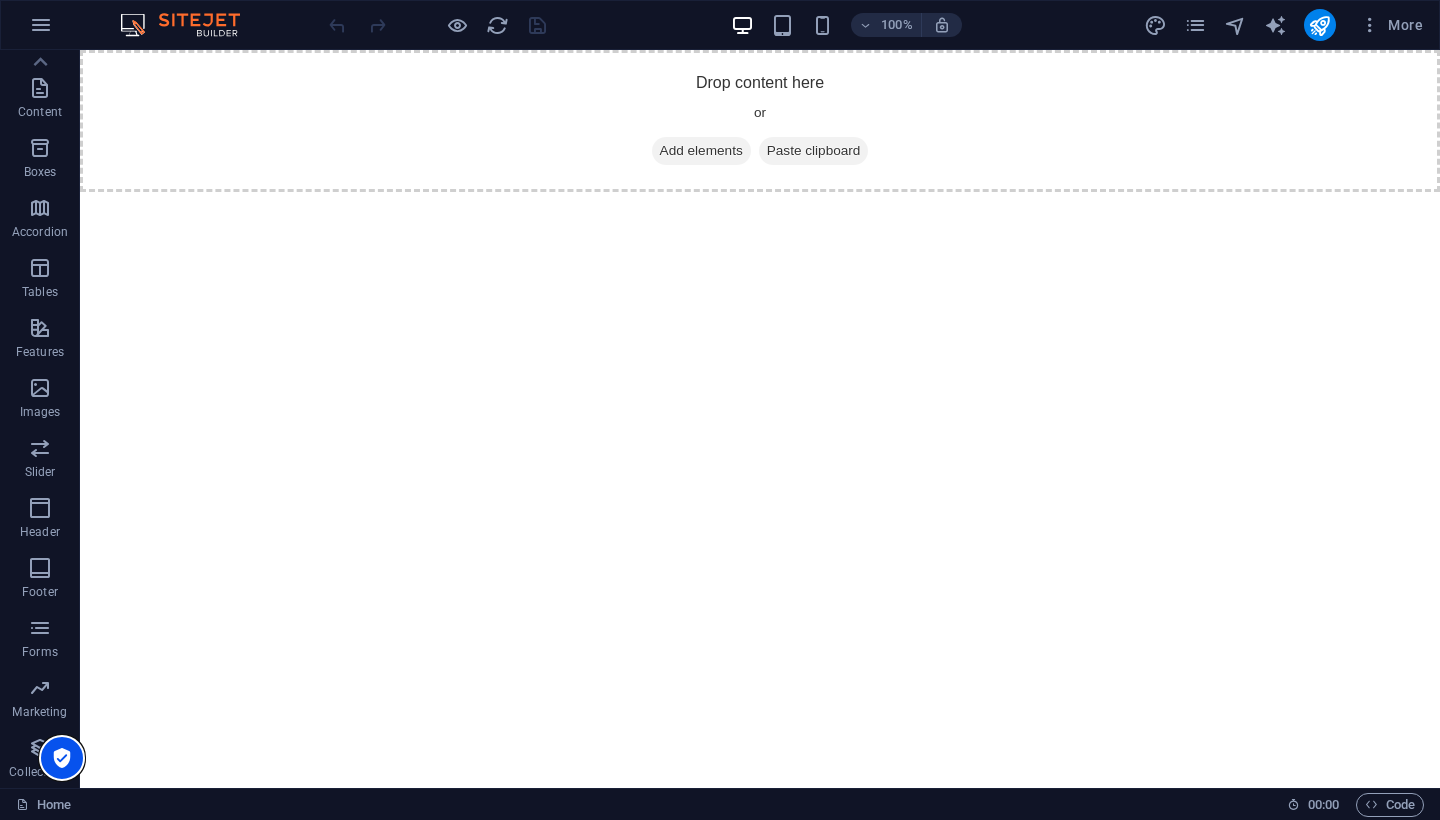 drag, startPoint x: 141, startPoint y: 801, endPoint x: 83, endPoint y: 741, distance: 83.450584 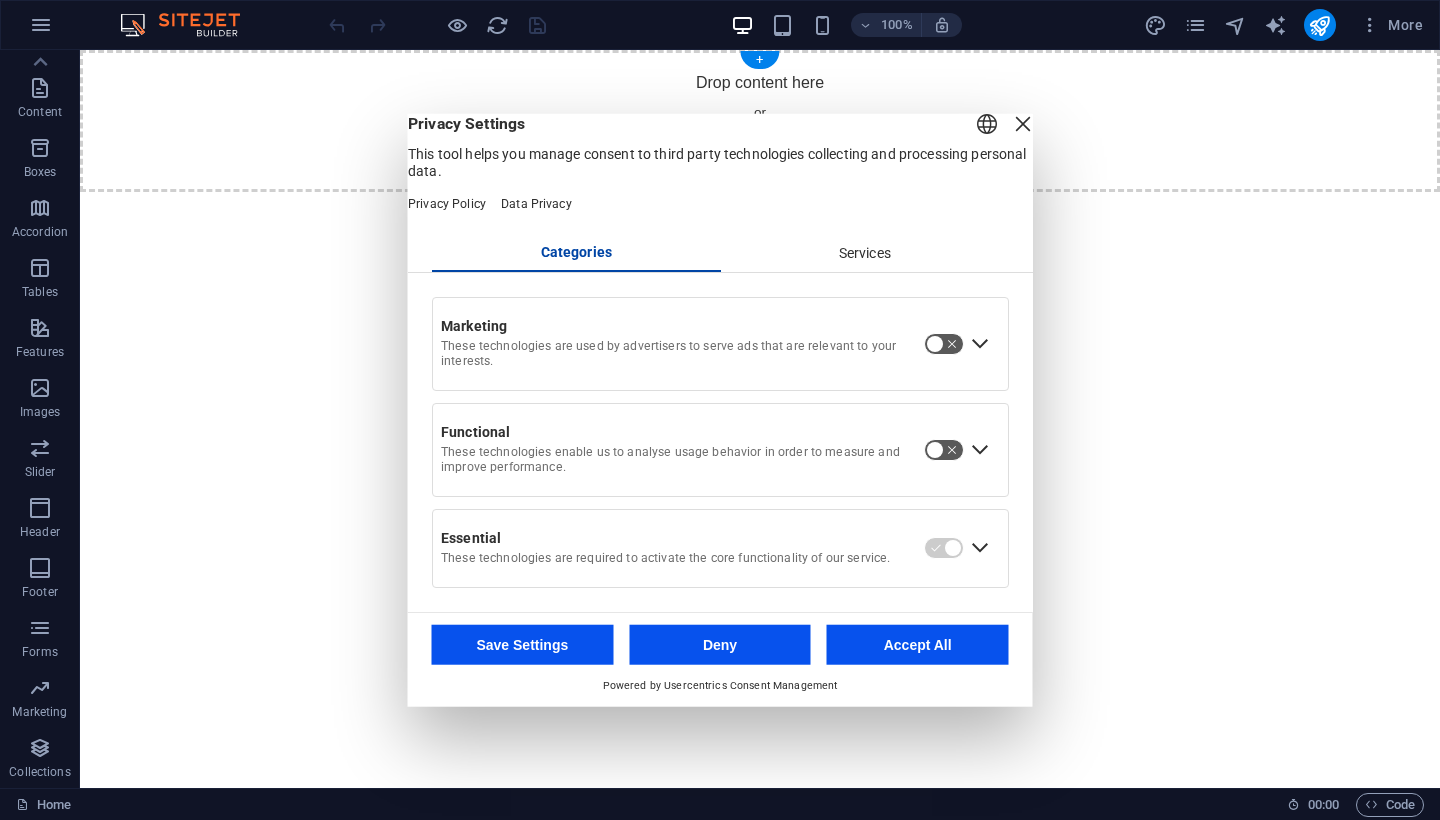 click on "English
Deutsch" at bounding box center (987, 126) 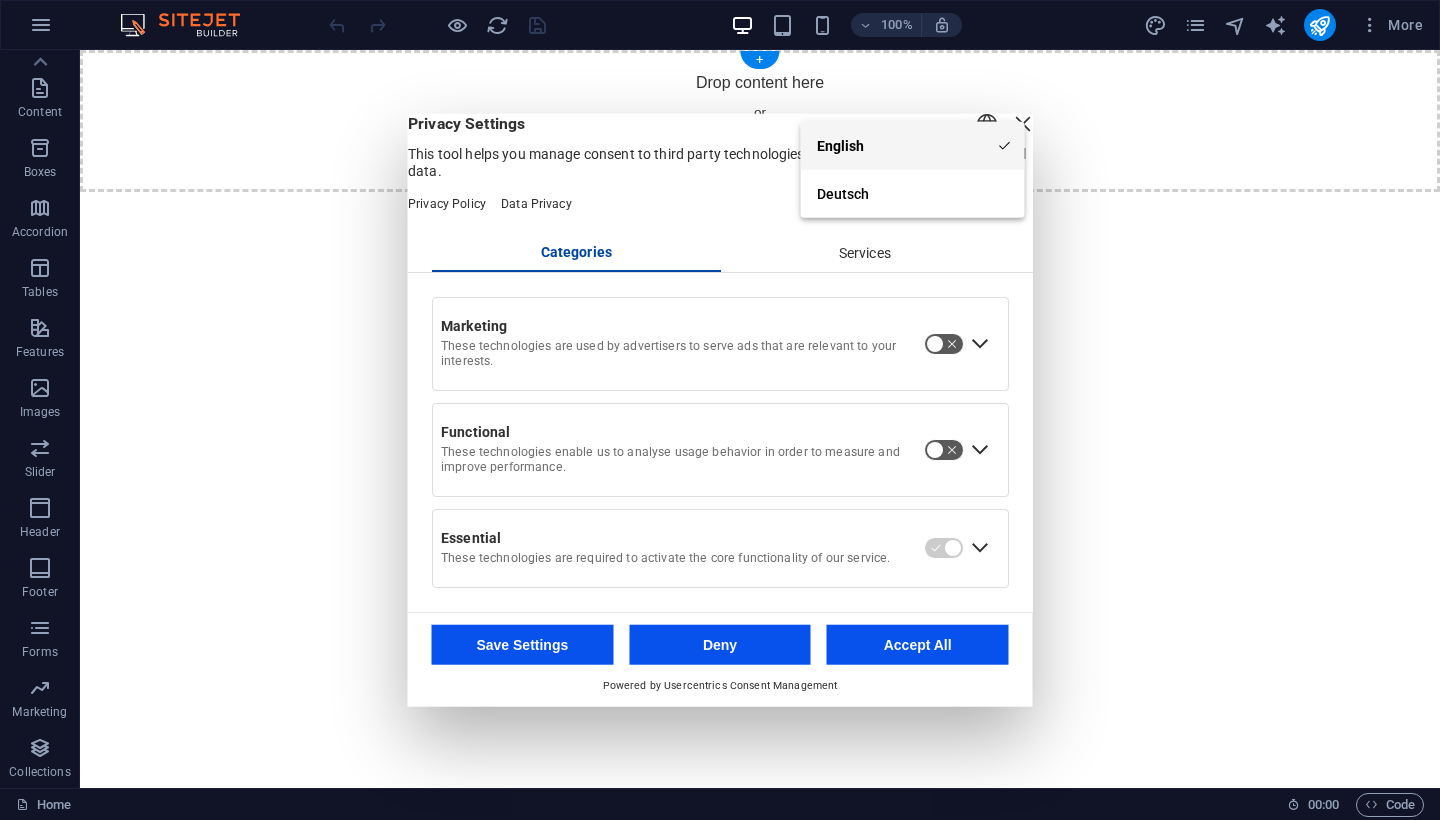 click on "English" at bounding box center [913, 146] 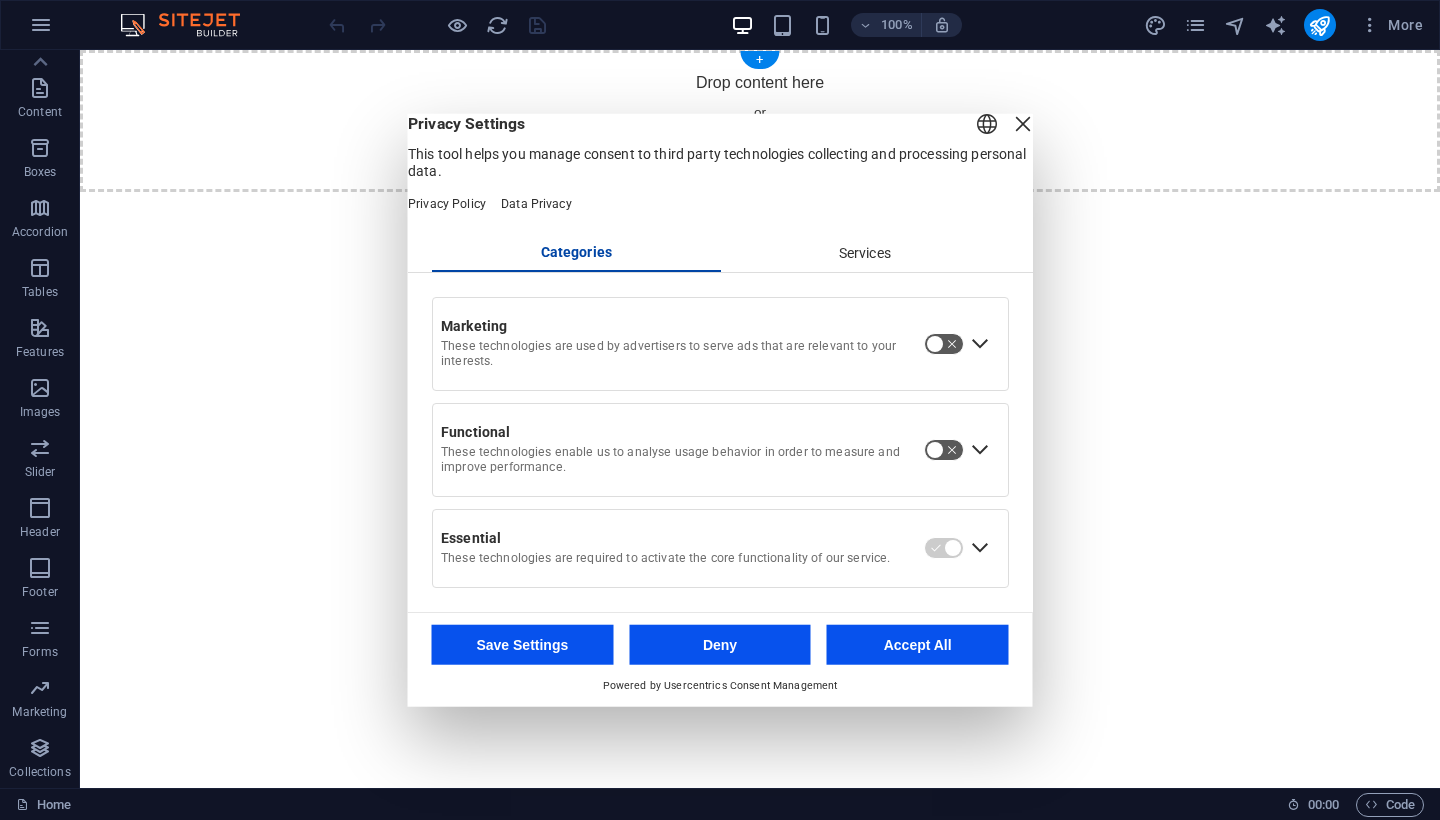 click at bounding box center (1023, 124) 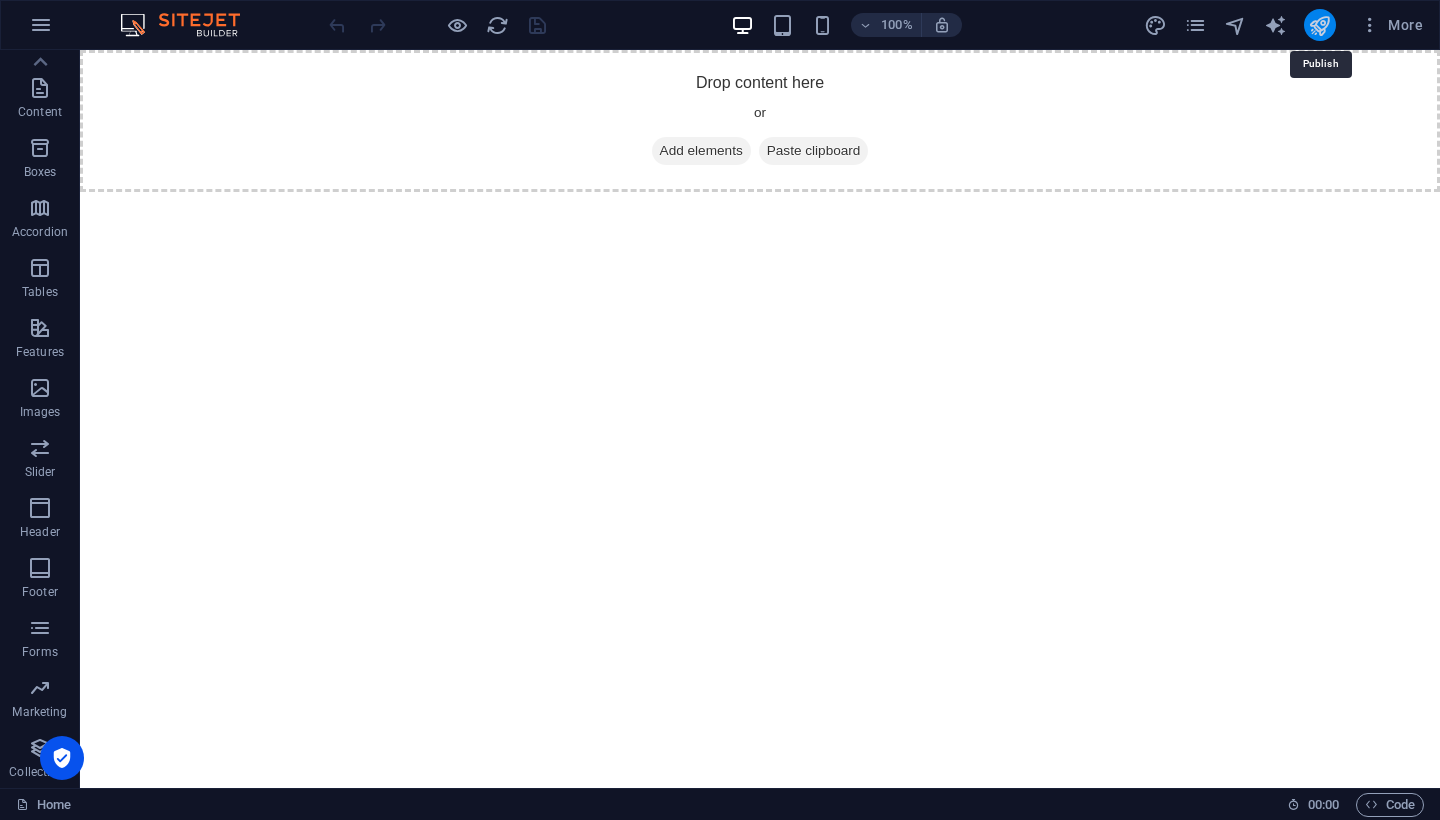 click at bounding box center [1319, 25] 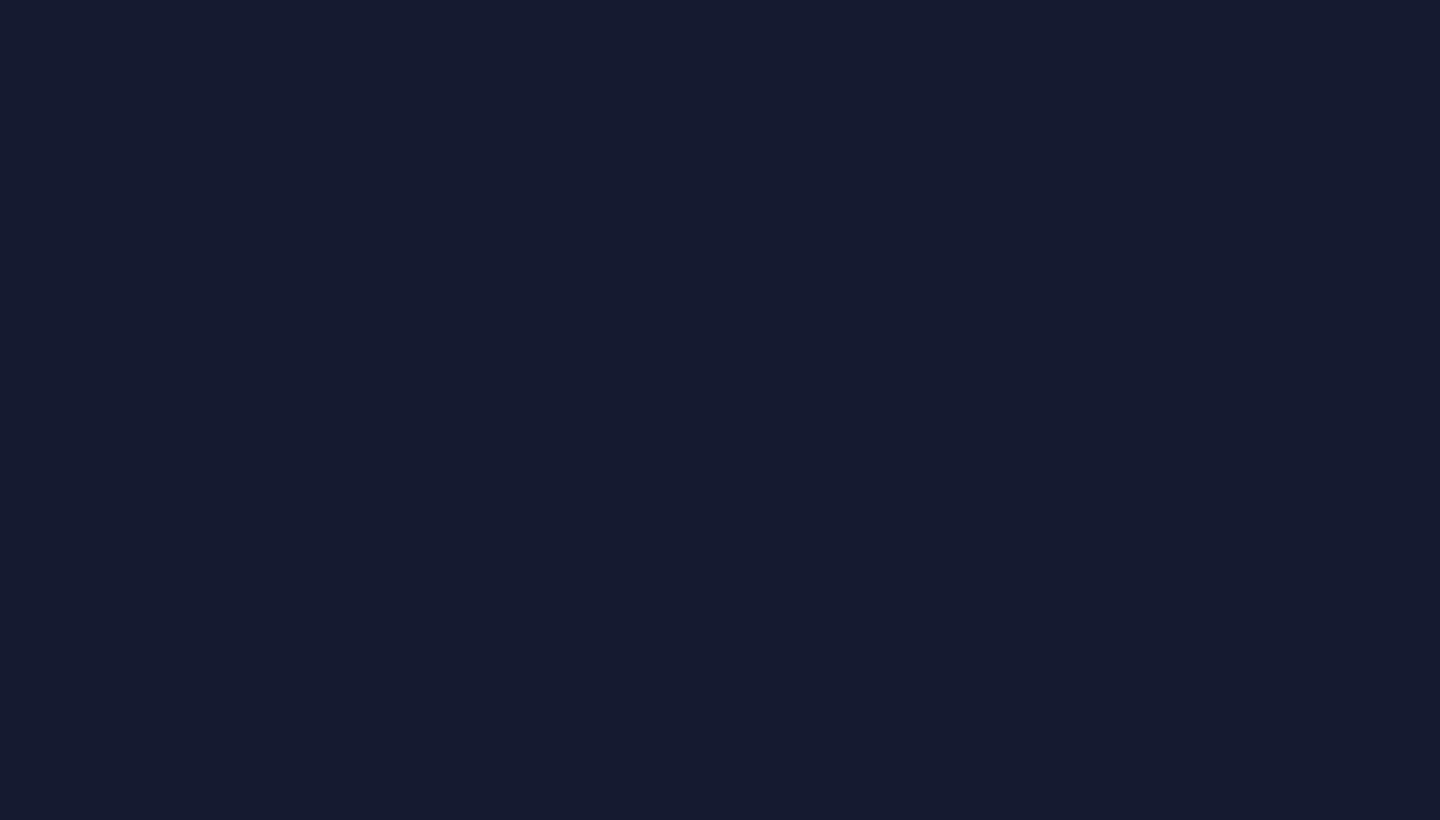 scroll, scrollTop: 0, scrollLeft: 0, axis: both 